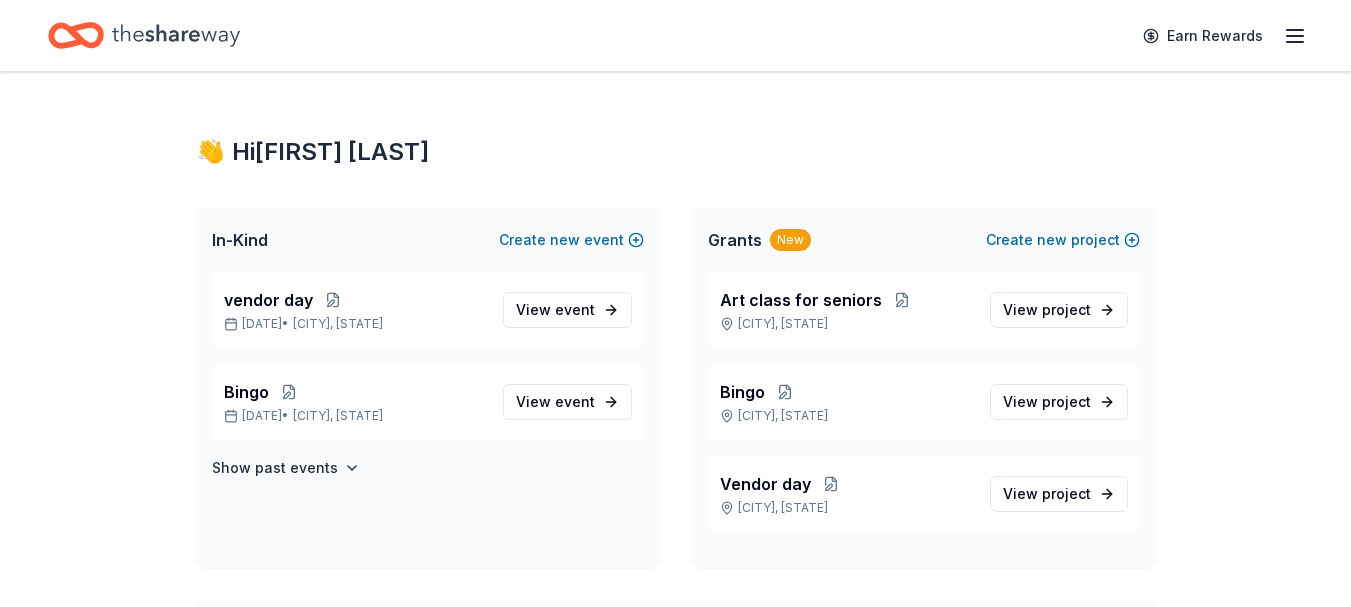 scroll, scrollTop: 0, scrollLeft: 0, axis: both 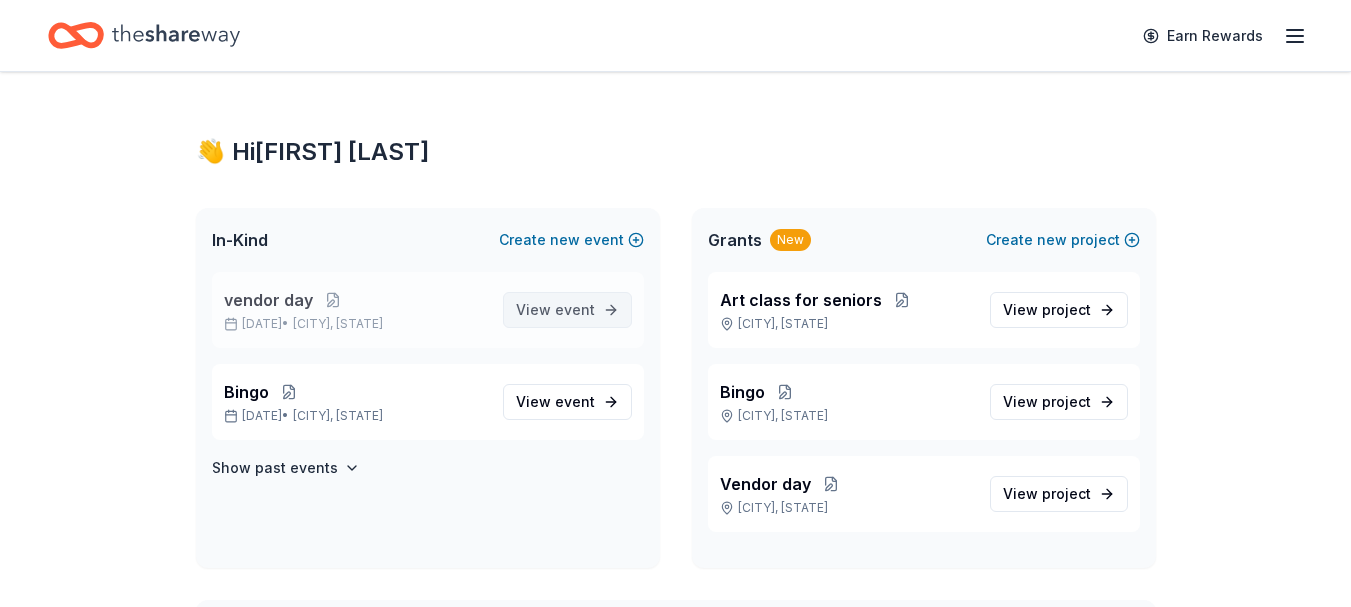 click on "event" at bounding box center [575, 309] 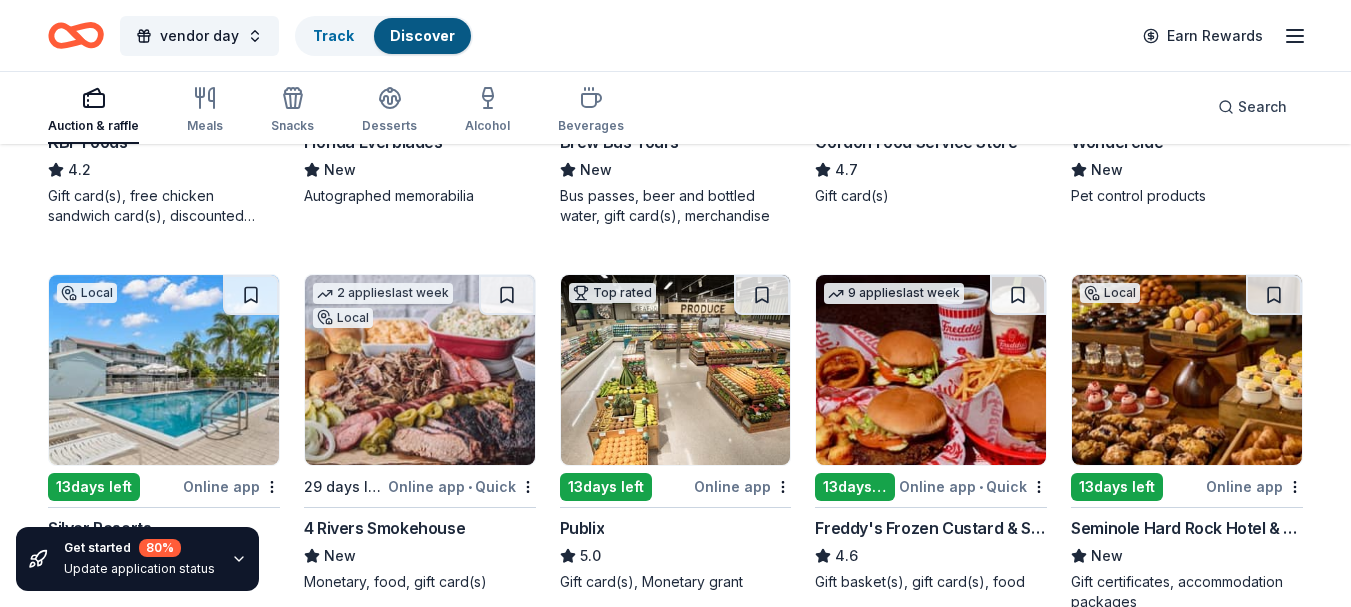 scroll, scrollTop: 1300, scrollLeft: 0, axis: vertical 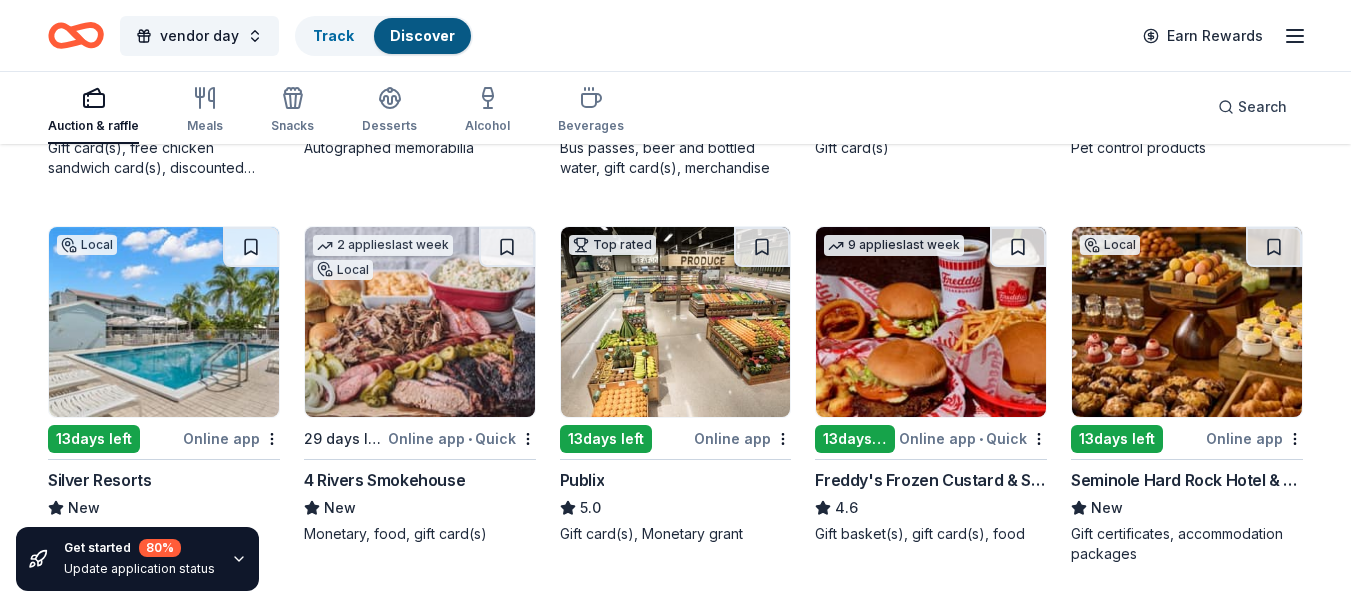 click at bounding box center [1187, 322] 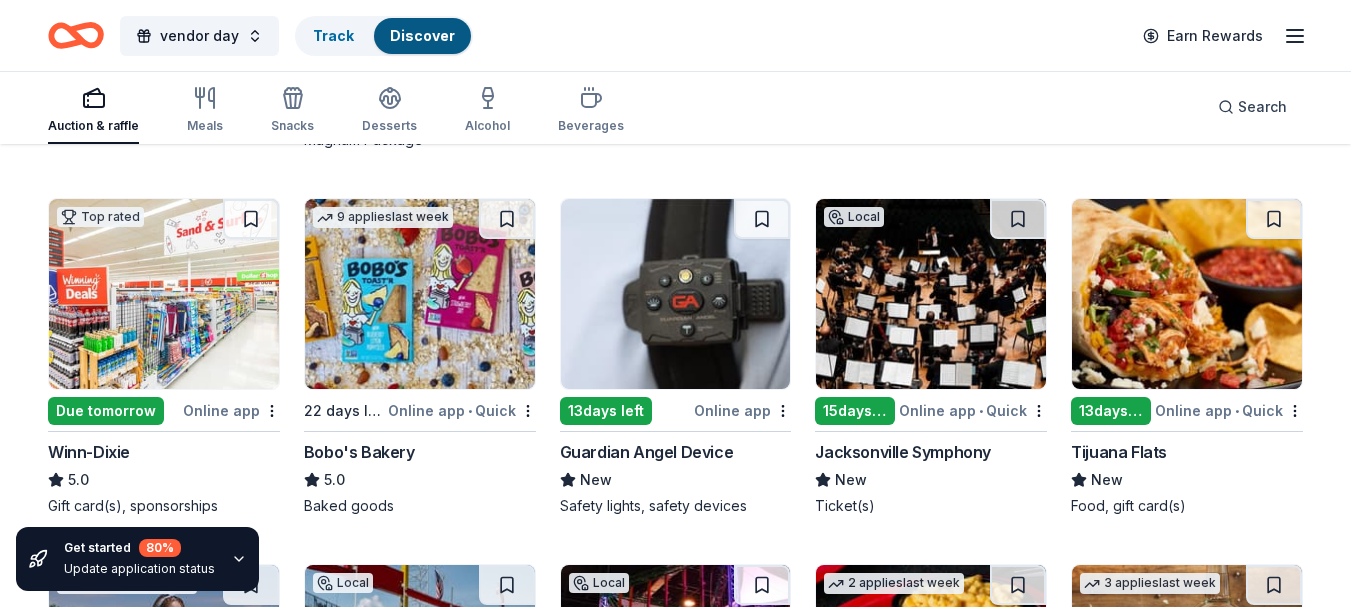 scroll, scrollTop: 2200, scrollLeft: 0, axis: vertical 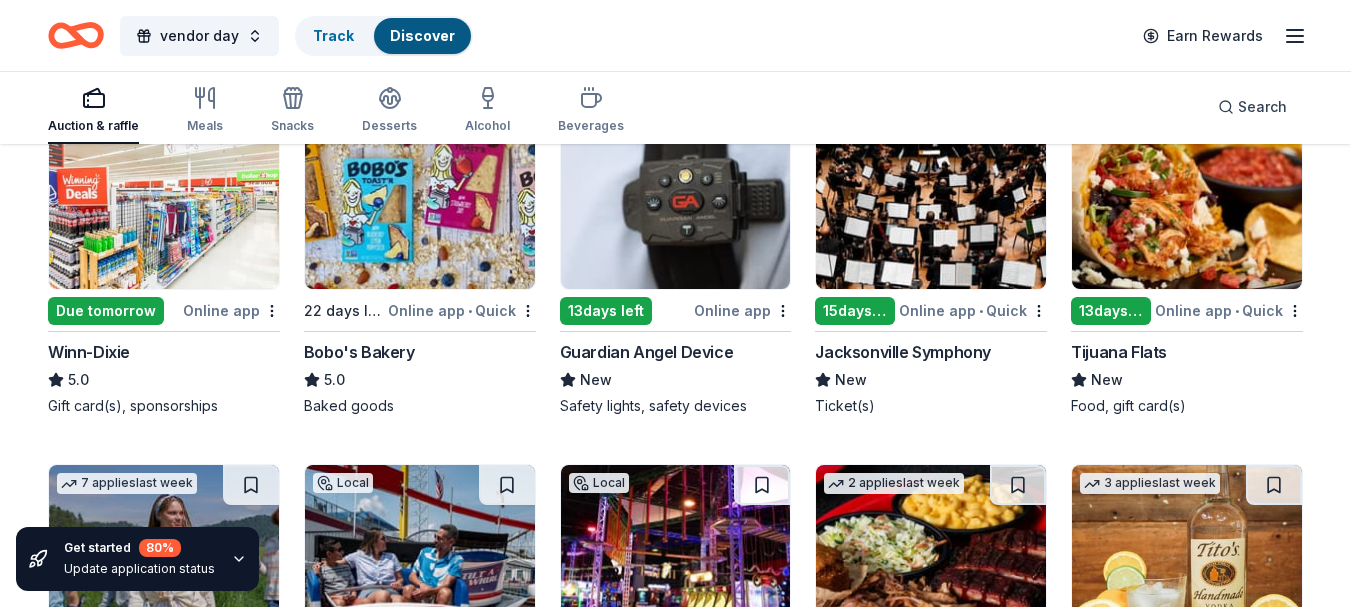 click on "Due tomorrow" at bounding box center [106, 311] 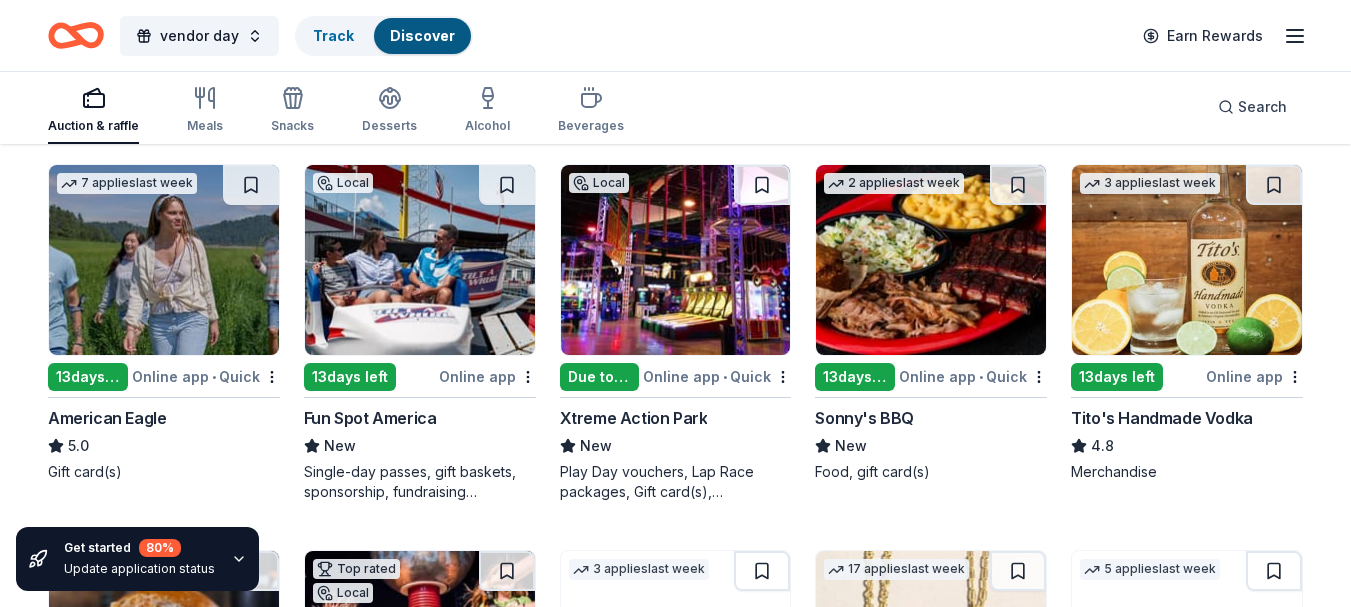 scroll, scrollTop: 2600, scrollLeft: 0, axis: vertical 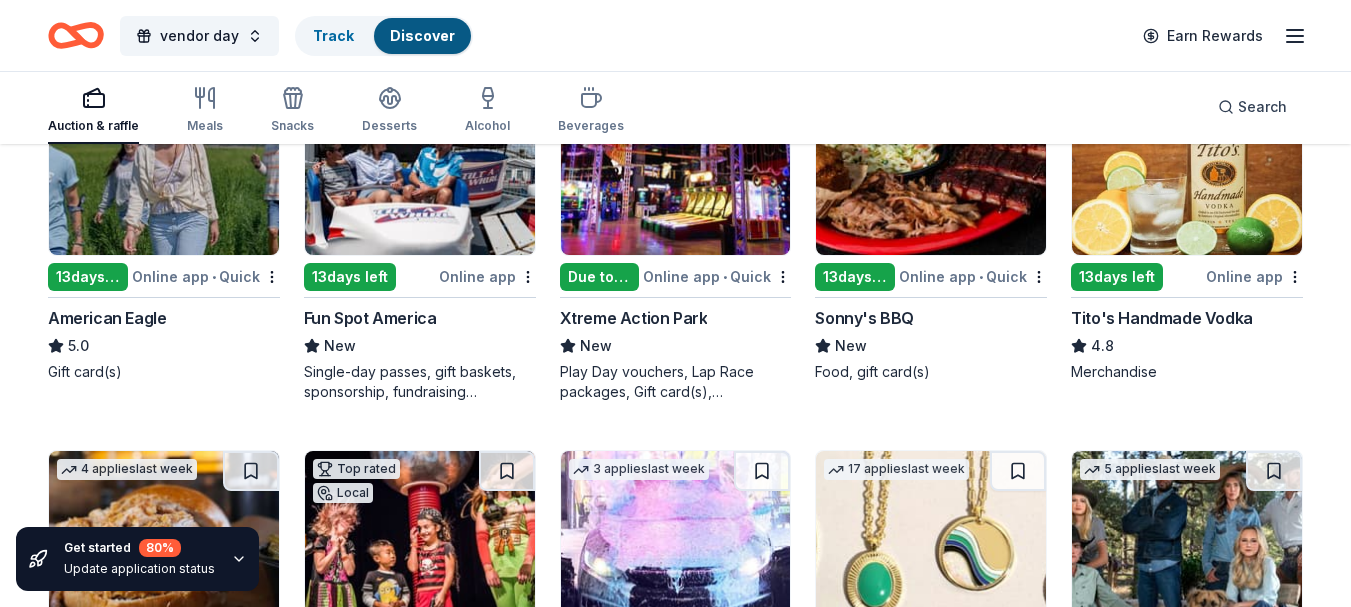 click on "Online app • Quick" at bounding box center [973, 276] 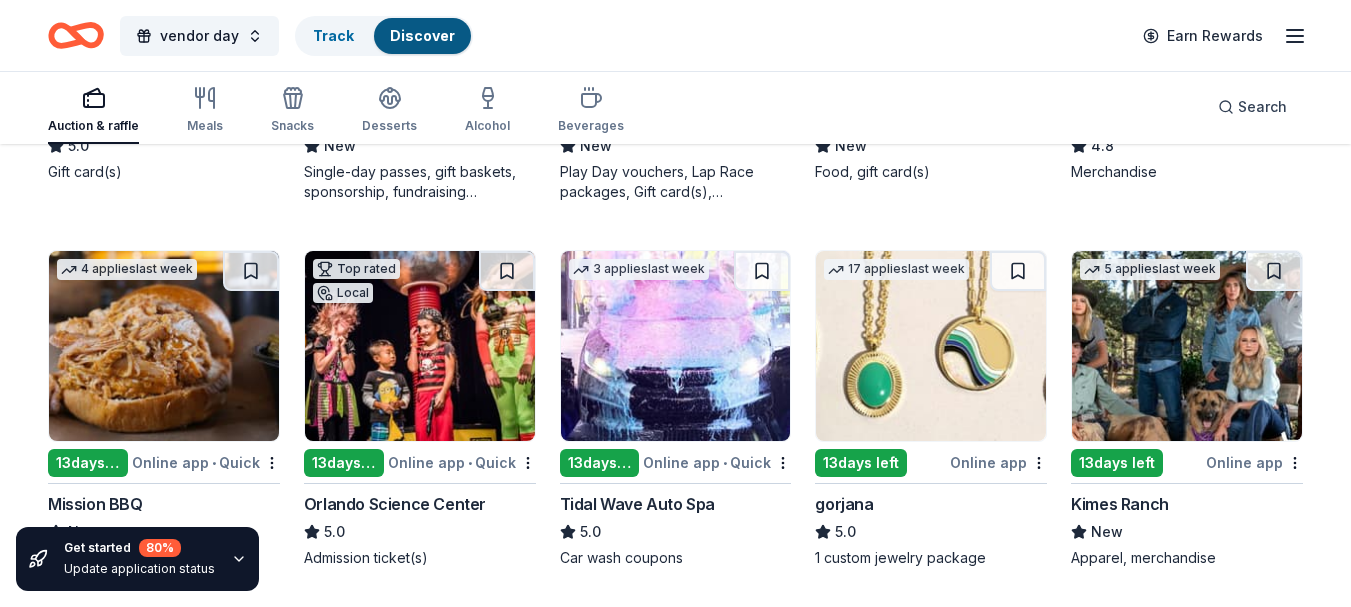 scroll, scrollTop: 2400, scrollLeft: 0, axis: vertical 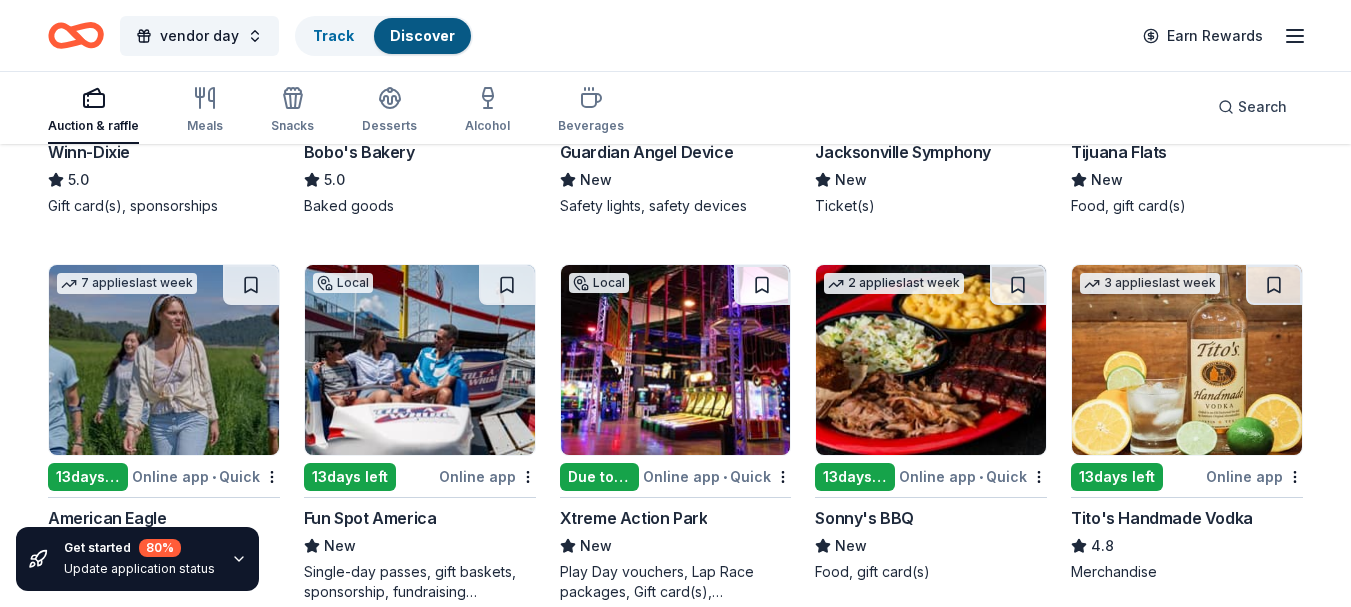 click on "13  days left" at bounding box center [1117, 477] 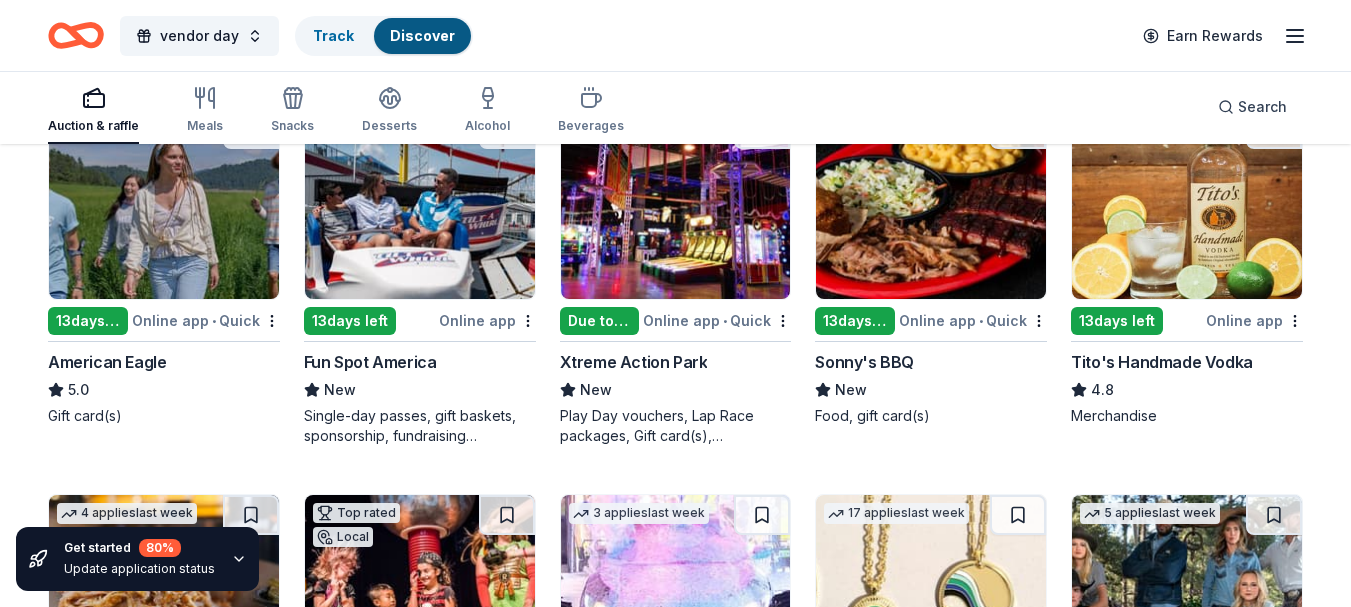 scroll, scrollTop: 2600, scrollLeft: 0, axis: vertical 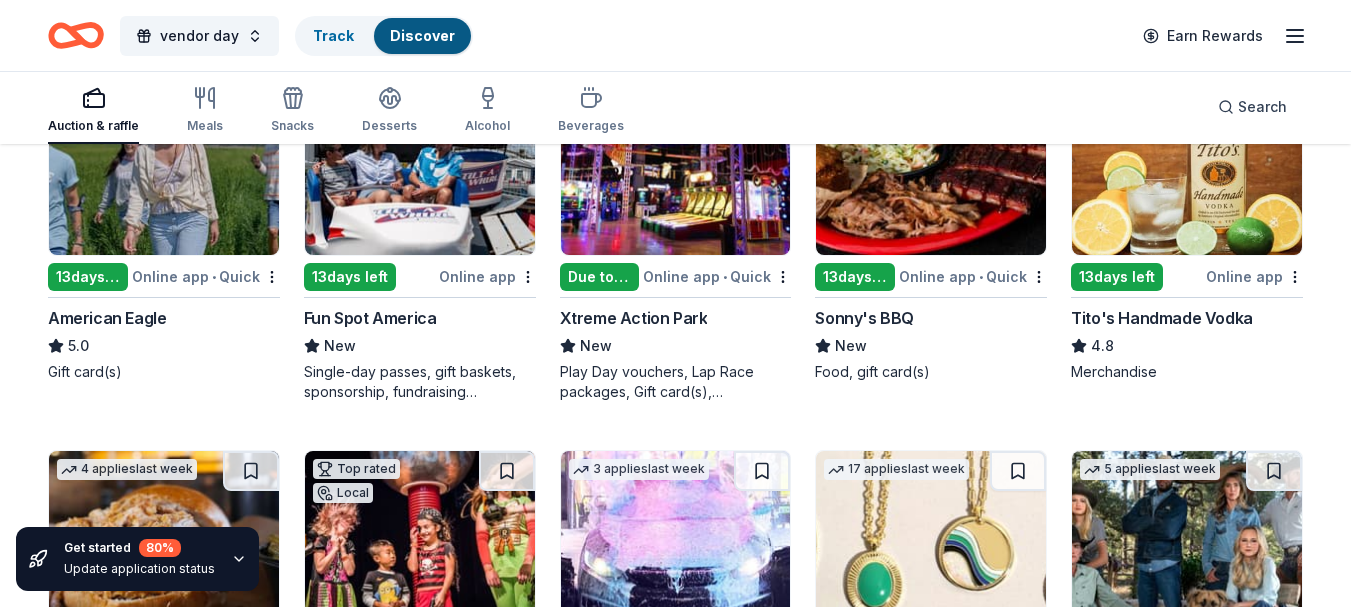 click on "American Eagle" at bounding box center [107, 318] 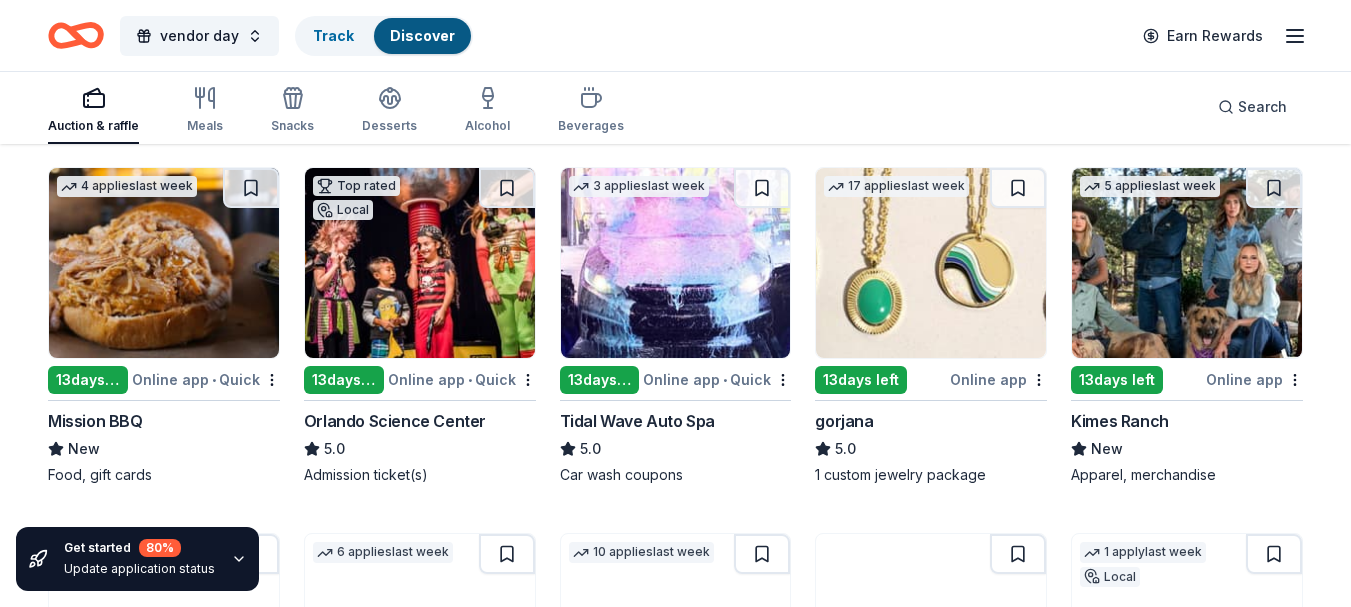 scroll, scrollTop: 2900, scrollLeft: 0, axis: vertical 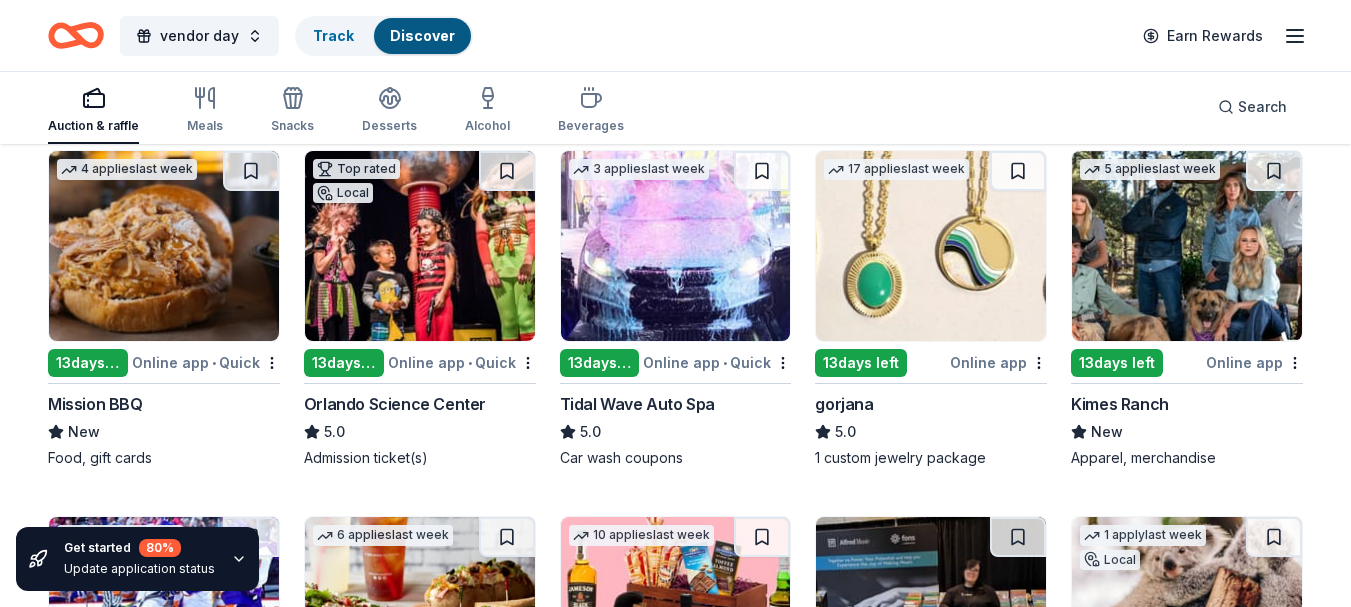 click at bounding box center [164, 246] 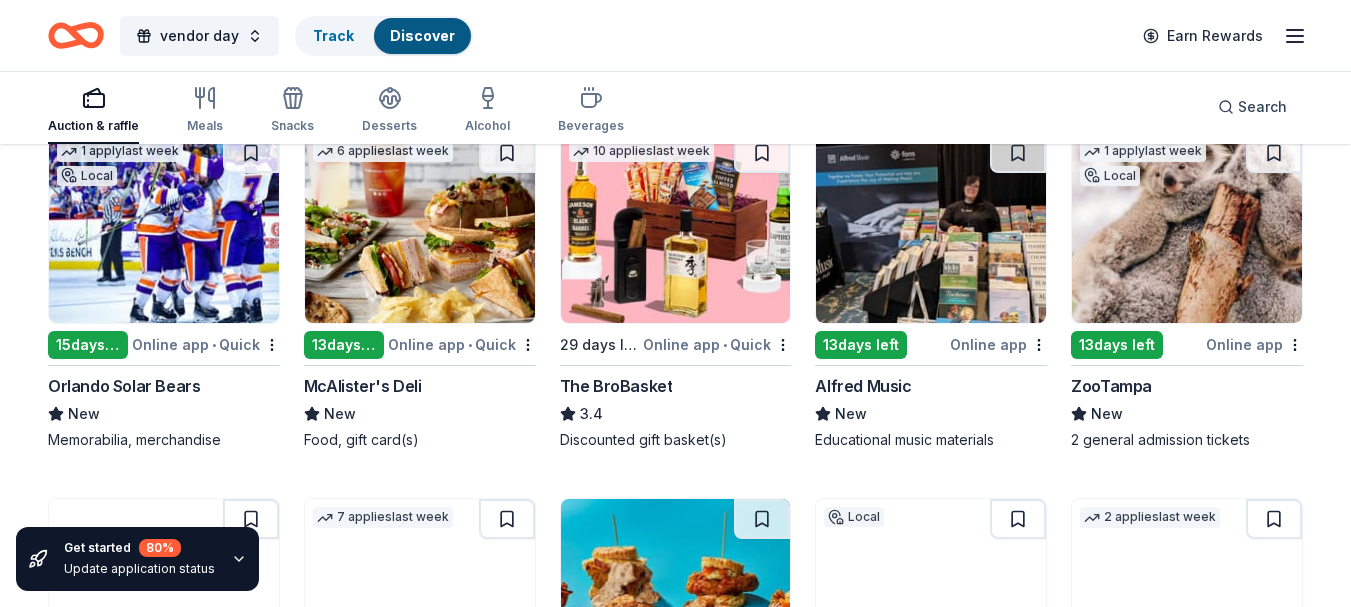 scroll, scrollTop: 3300, scrollLeft: 0, axis: vertical 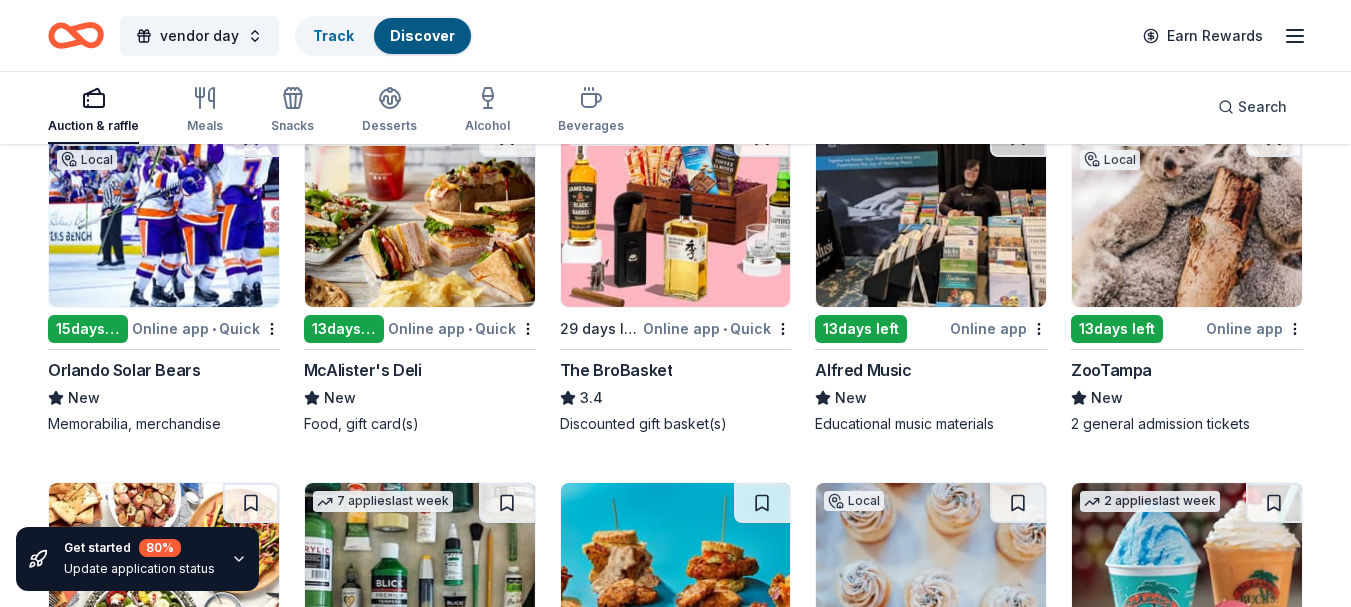click on "10   applies  last week 29 days left Online app • Quick The BroBasket 3.4 Discounted gift basket(s)" at bounding box center [676, 275] 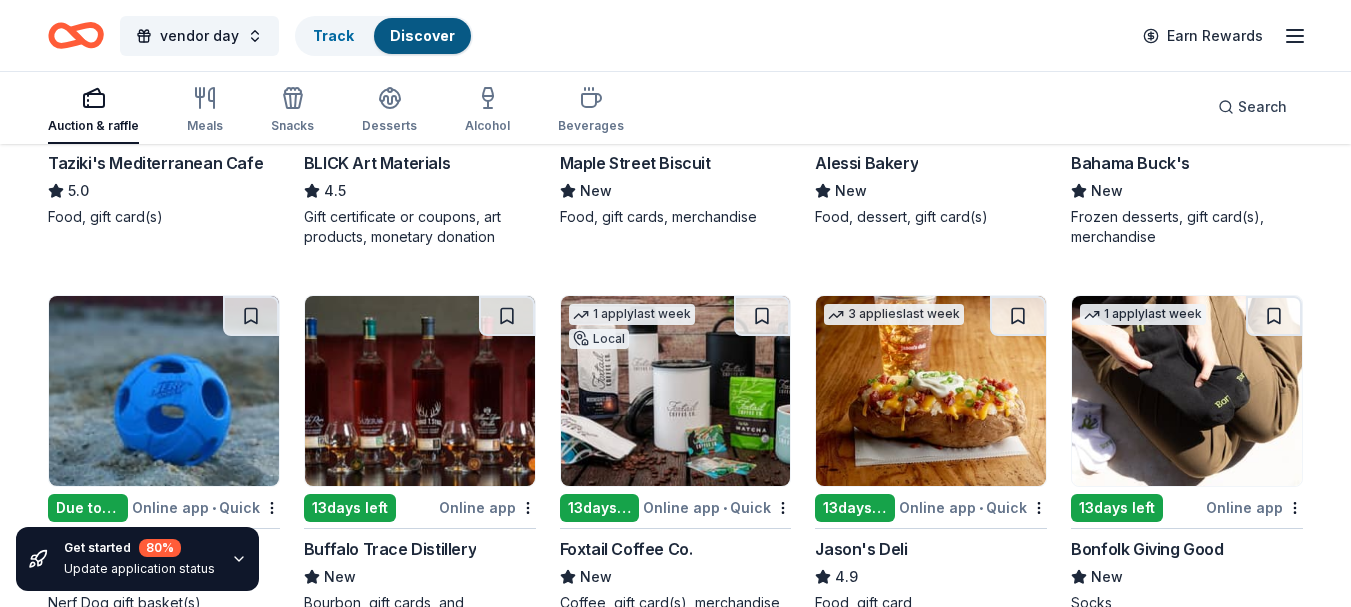 scroll, scrollTop: 3973, scrollLeft: 0, axis: vertical 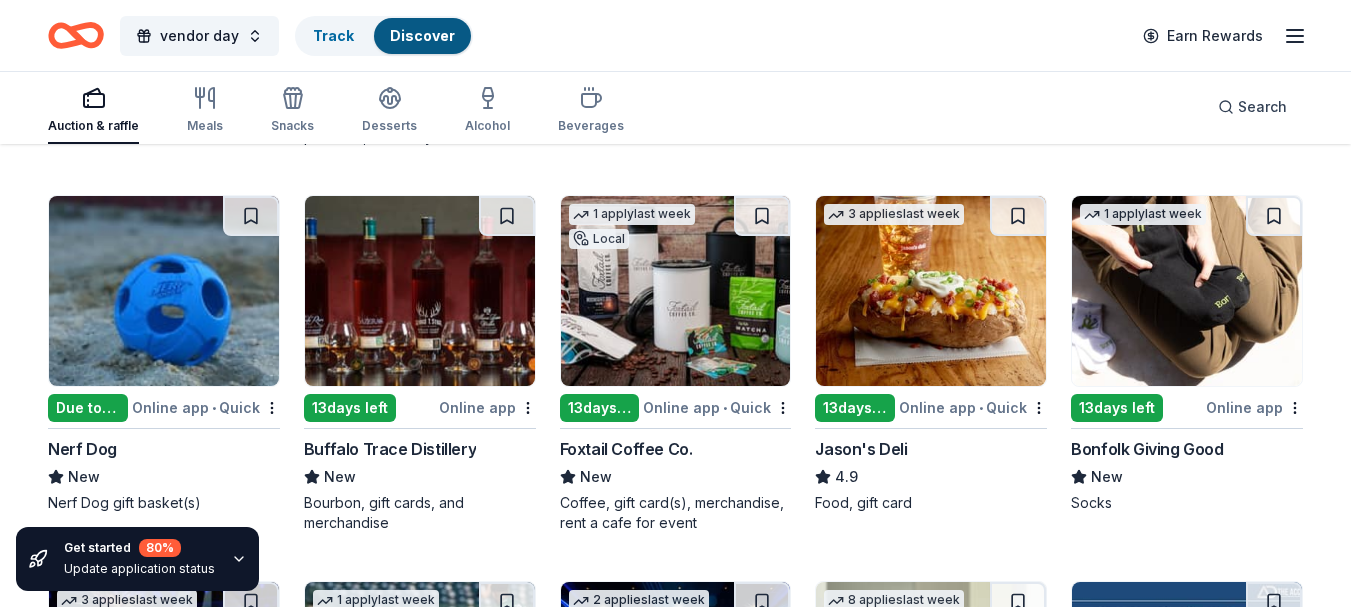 click on "Bonfolk Giving Good" at bounding box center (1147, 449) 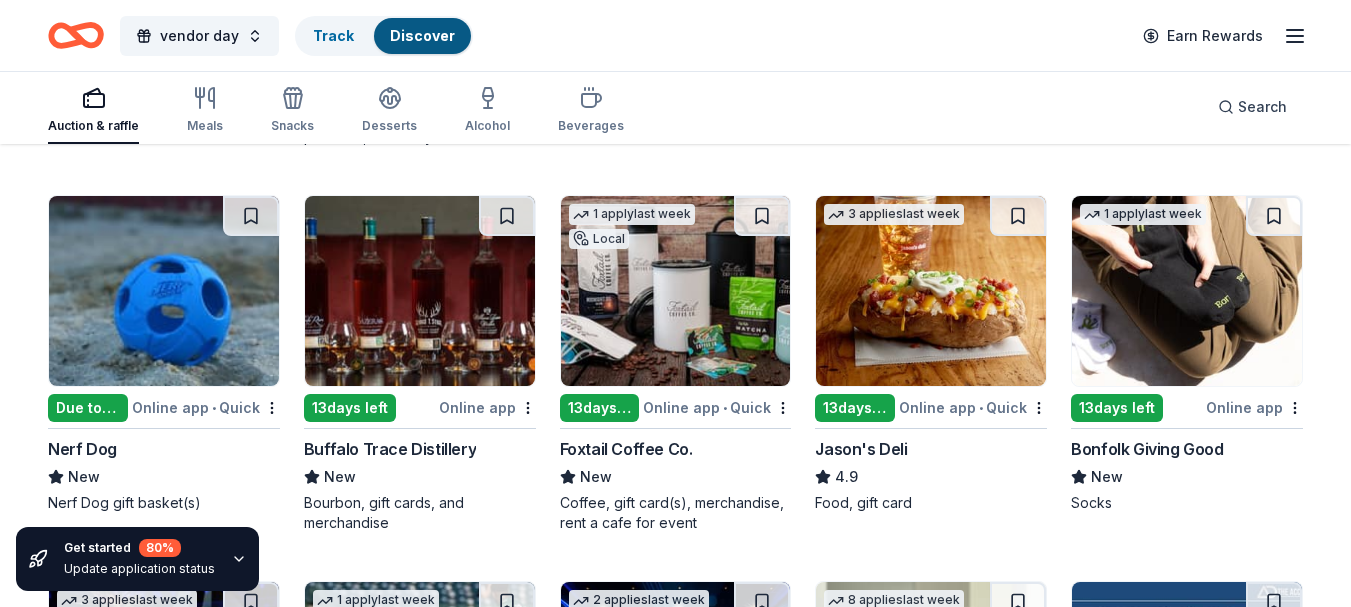 click on "Online app • Quick" at bounding box center (973, 407) 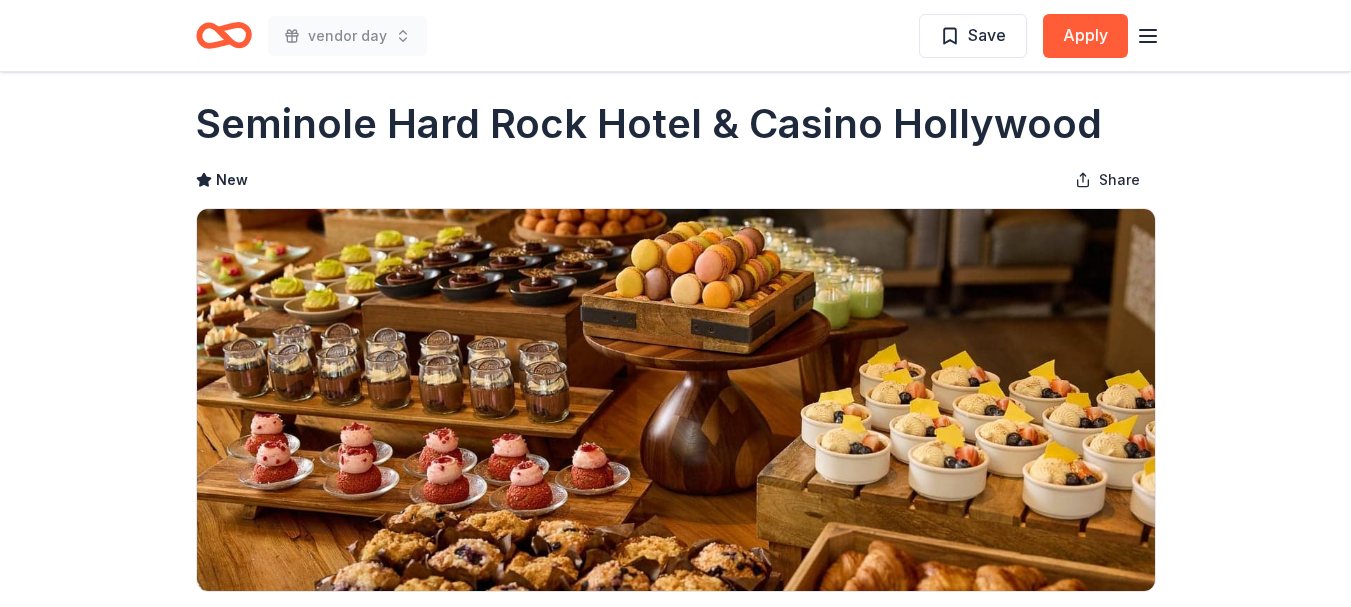 scroll, scrollTop: 0, scrollLeft: 0, axis: both 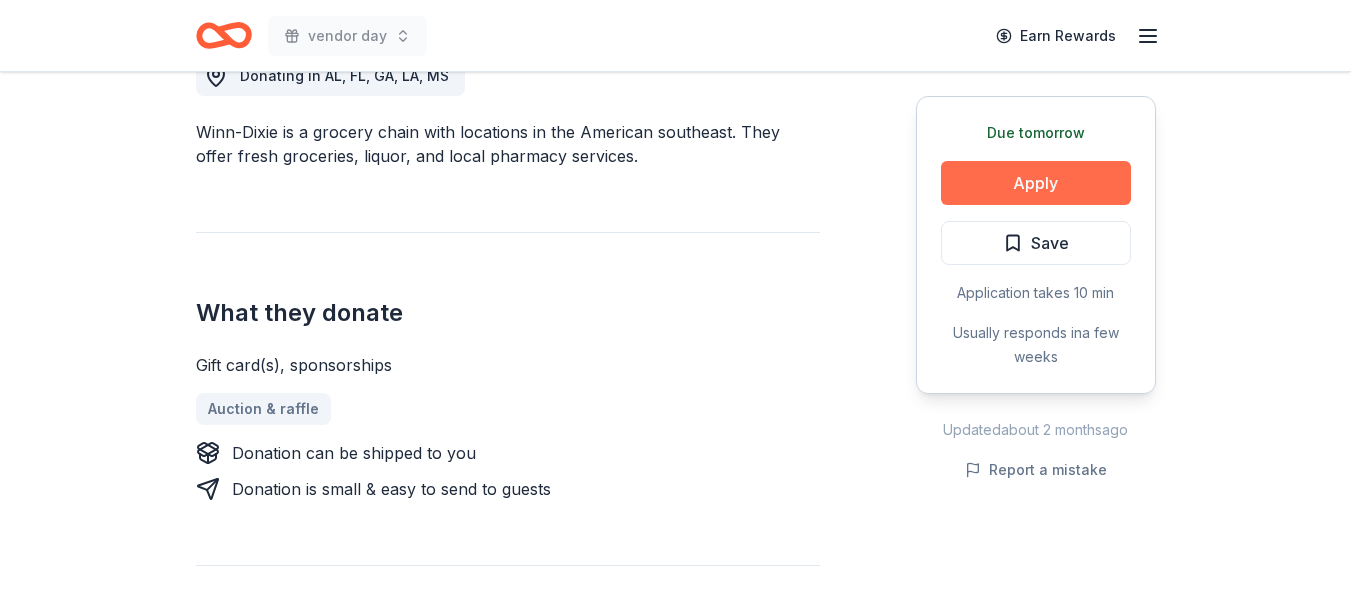 click on "Apply" at bounding box center (1036, 183) 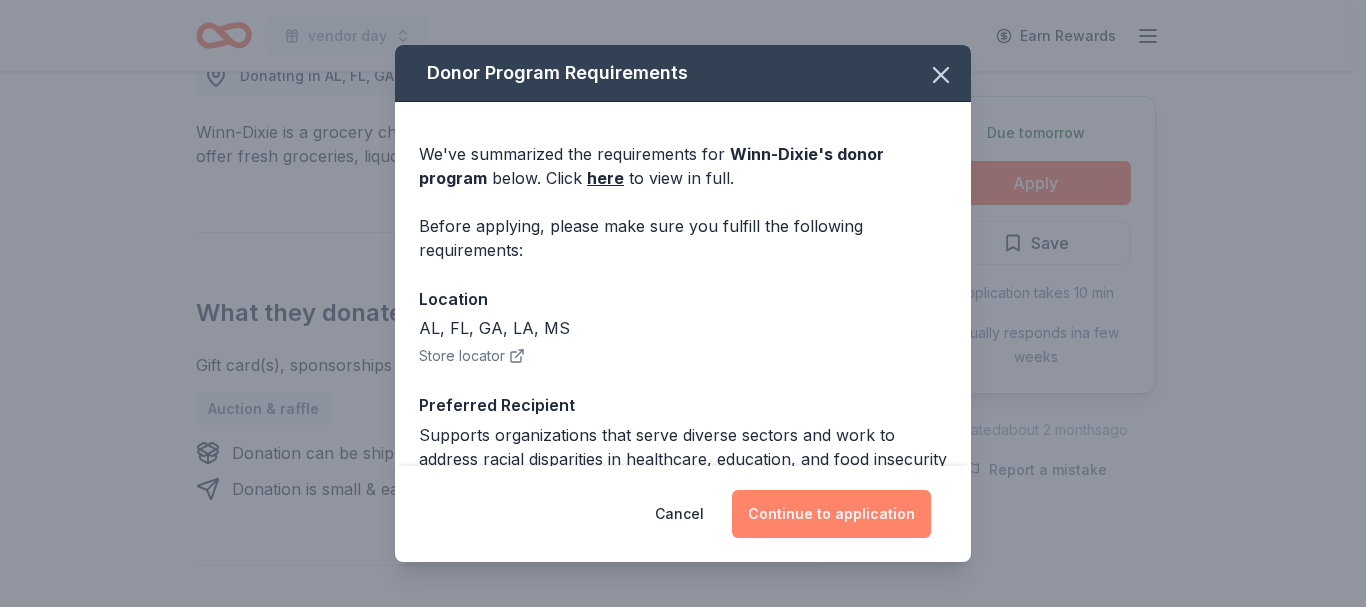 click on "Continue to application" at bounding box center (831, 514) 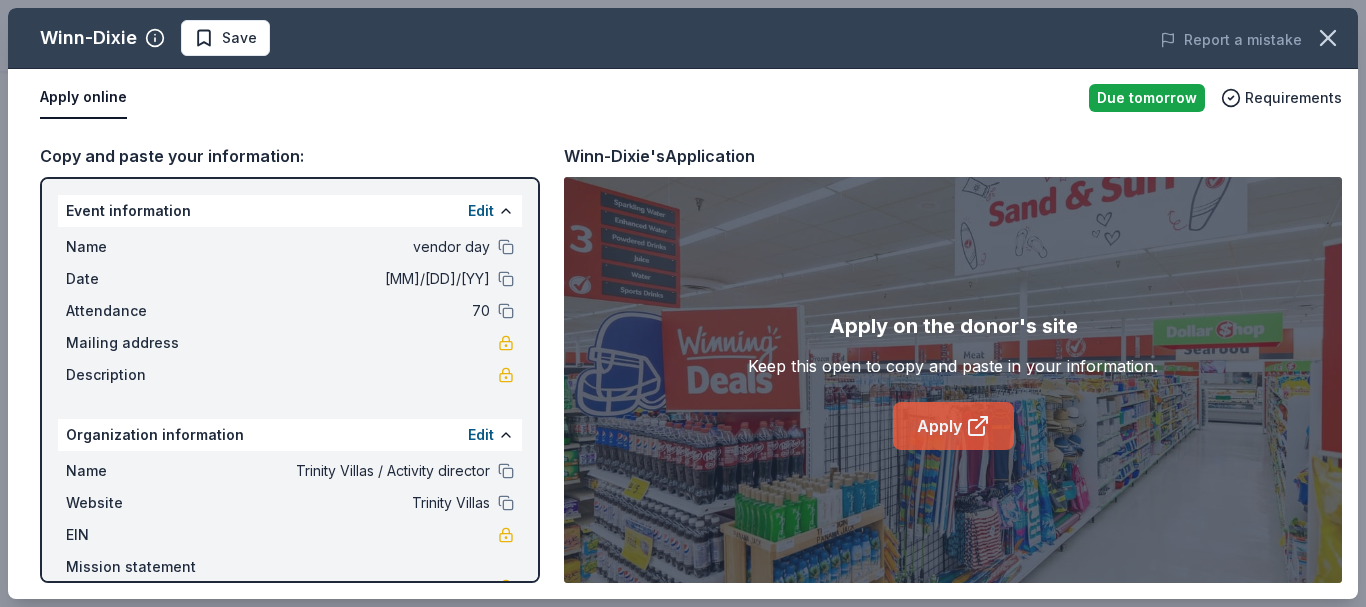 click on "Apply" at bounding box center [953, 426] 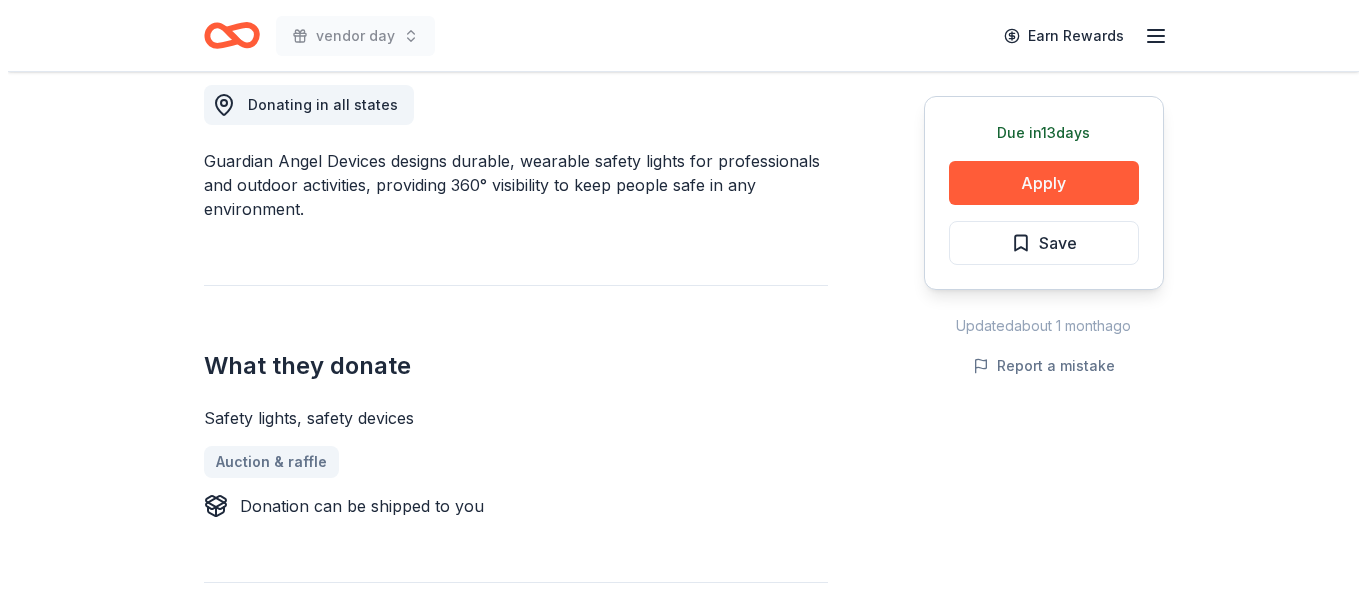 scroll, scrollTop: 600, scrollLeft: 0, axis: vertical 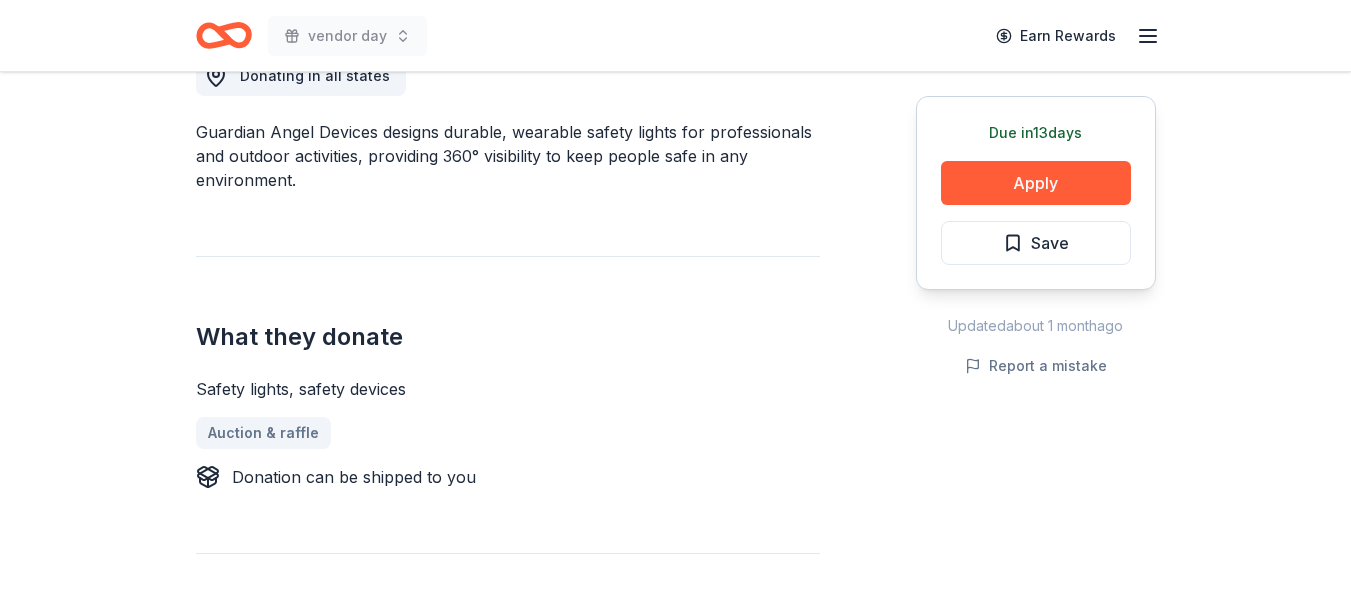 click on "Apply" at bounding box center (1036, 183) 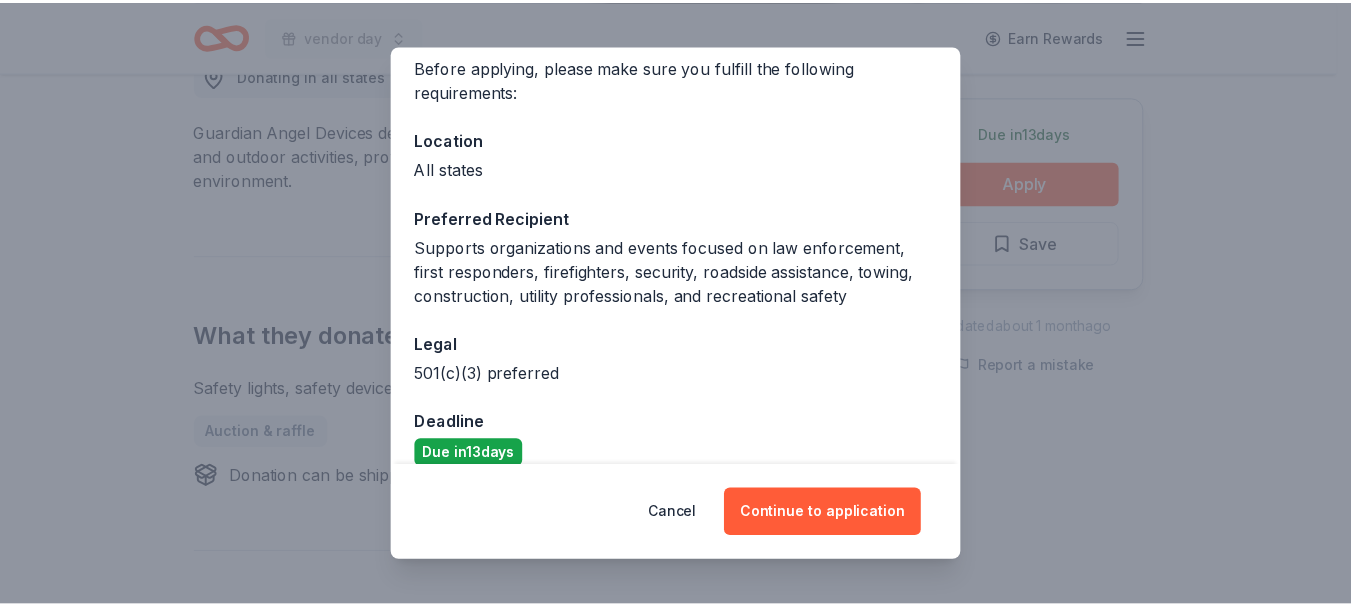 scroll, scrollTop: 185, scrollLeft: 0, axis: vertical 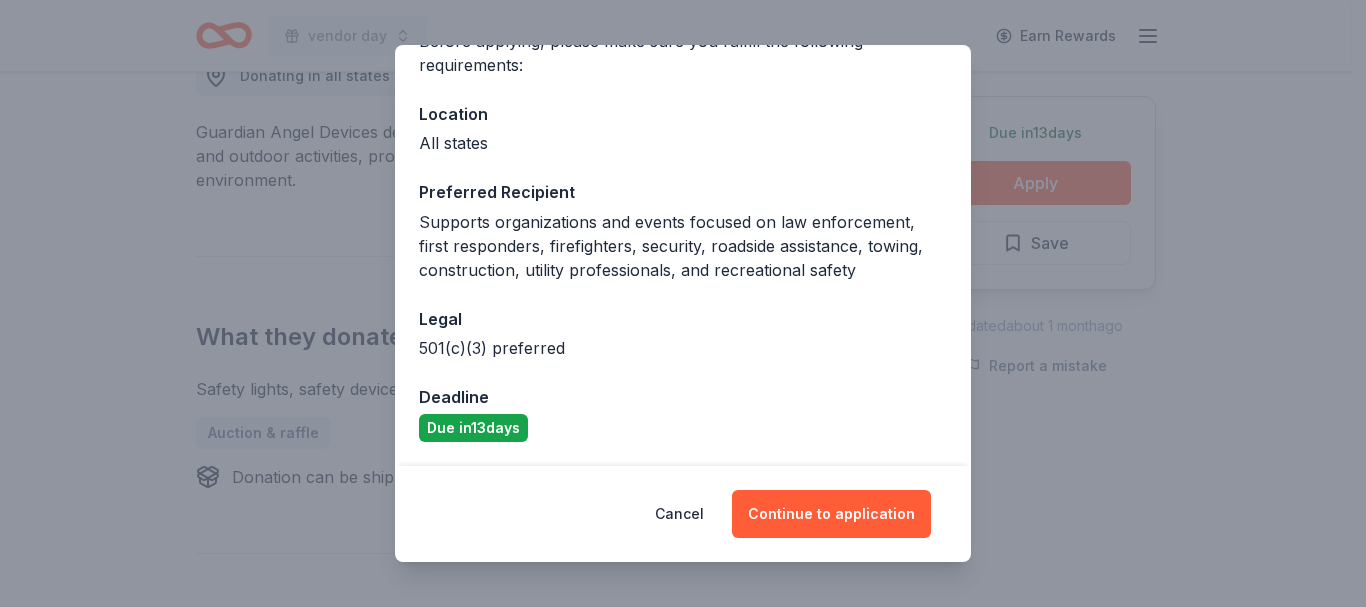 drag, startPoint x: 695, startPoint y: 508, endPoint x: 618, endPoint y: 327, distance: 196.69774 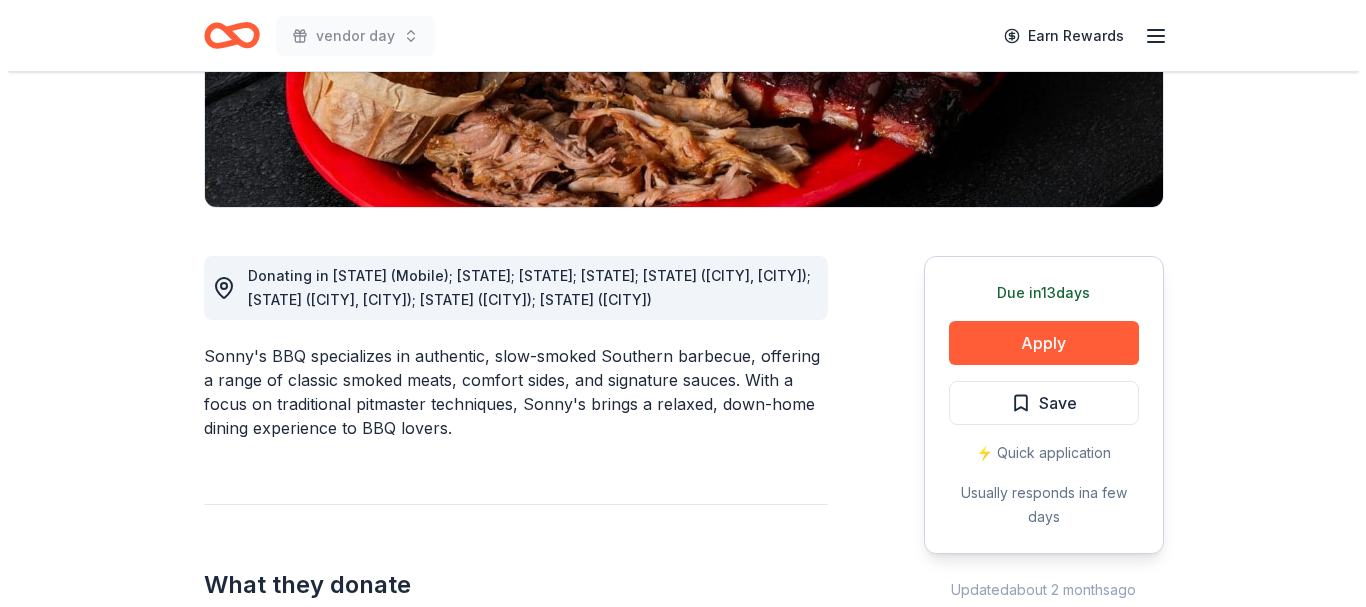 scroll, scrollTop: 400, scrollLeft: 0, axis: vertical 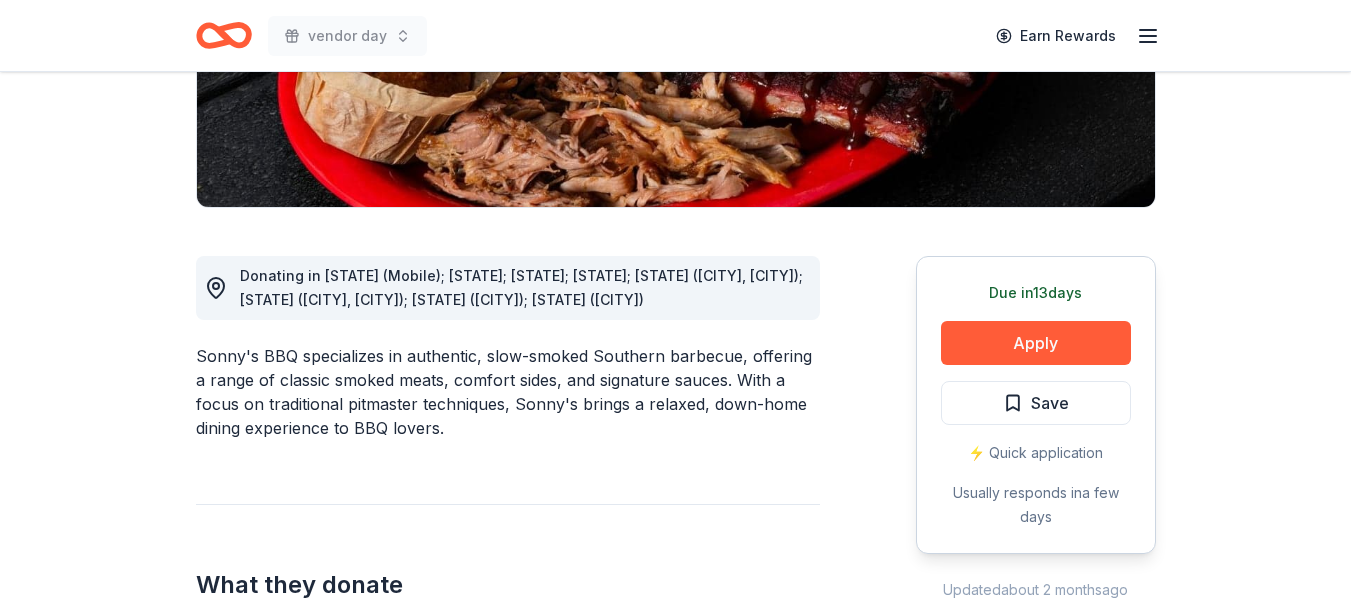 click on "Apply" at bounding box center (1036, 343) 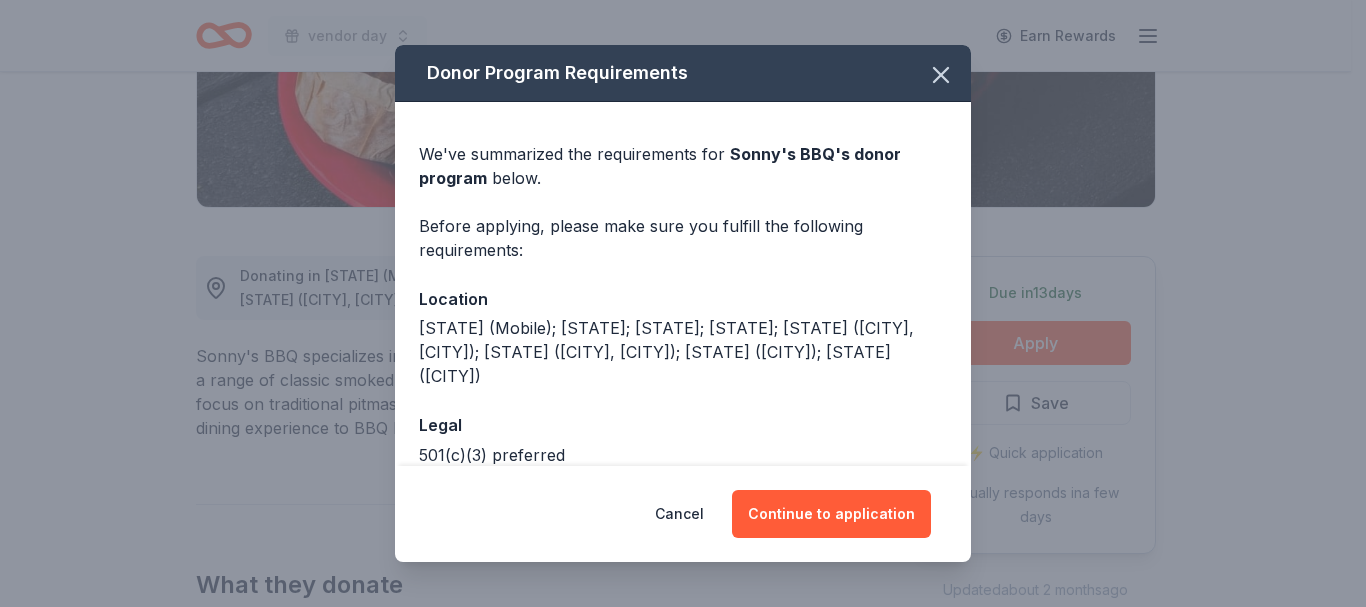 click on "Continue to application" at bounding box center (831, 514) 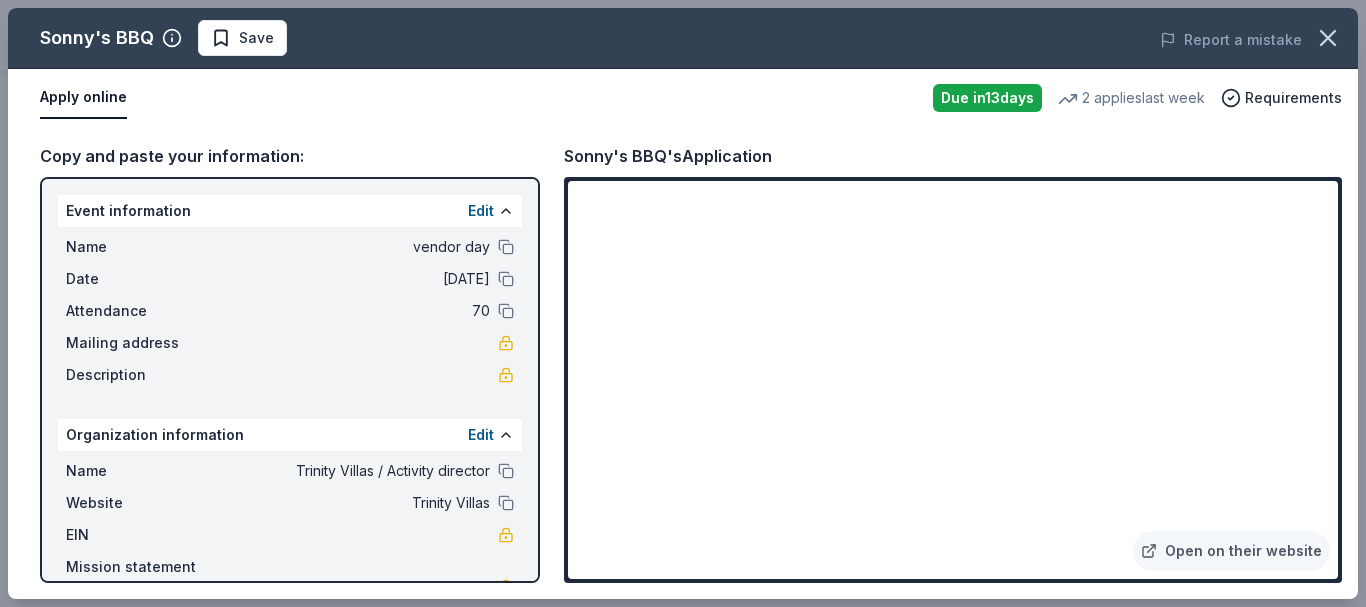 click on "Open on their website" at bounding box center (1231, 551) 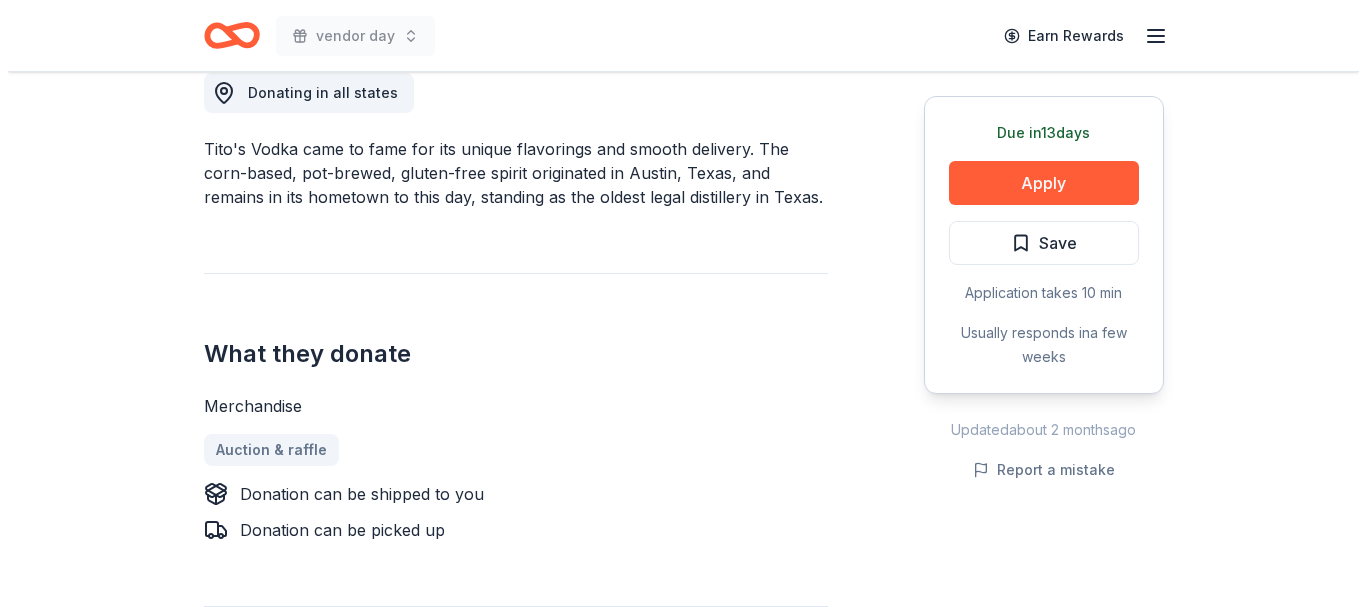 scroll, scrollTop: 600, scrollLeft: 0, axis: vertical 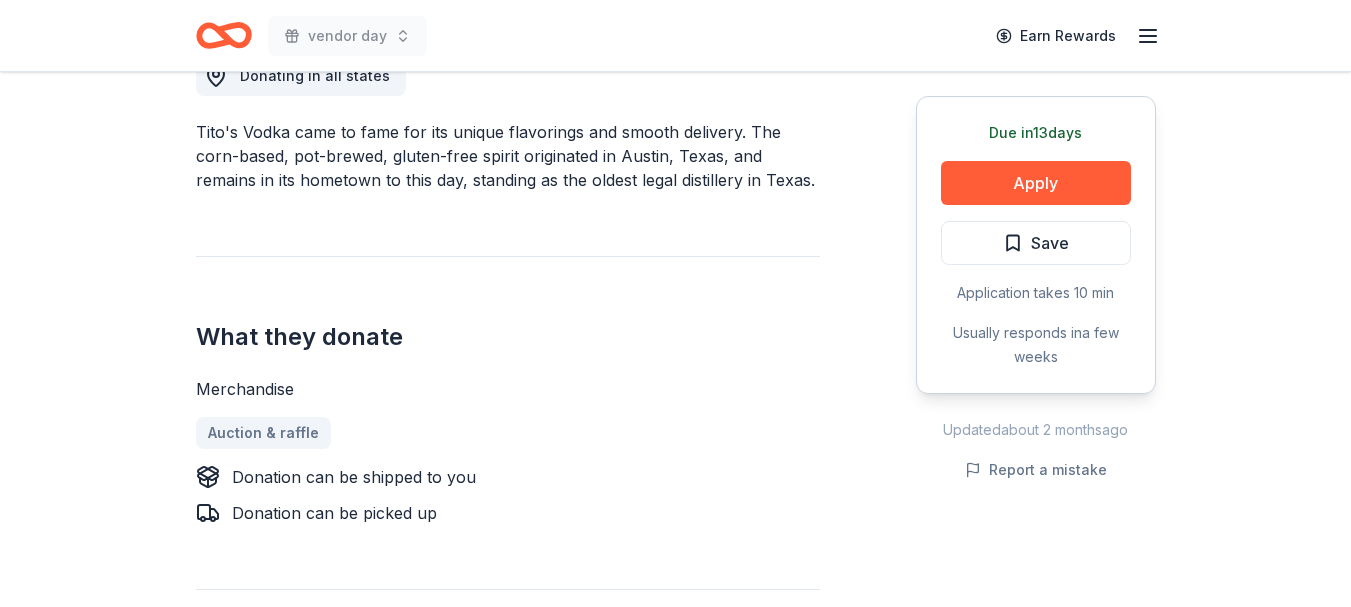click on "Apply" at bounding box center [1036, 183] 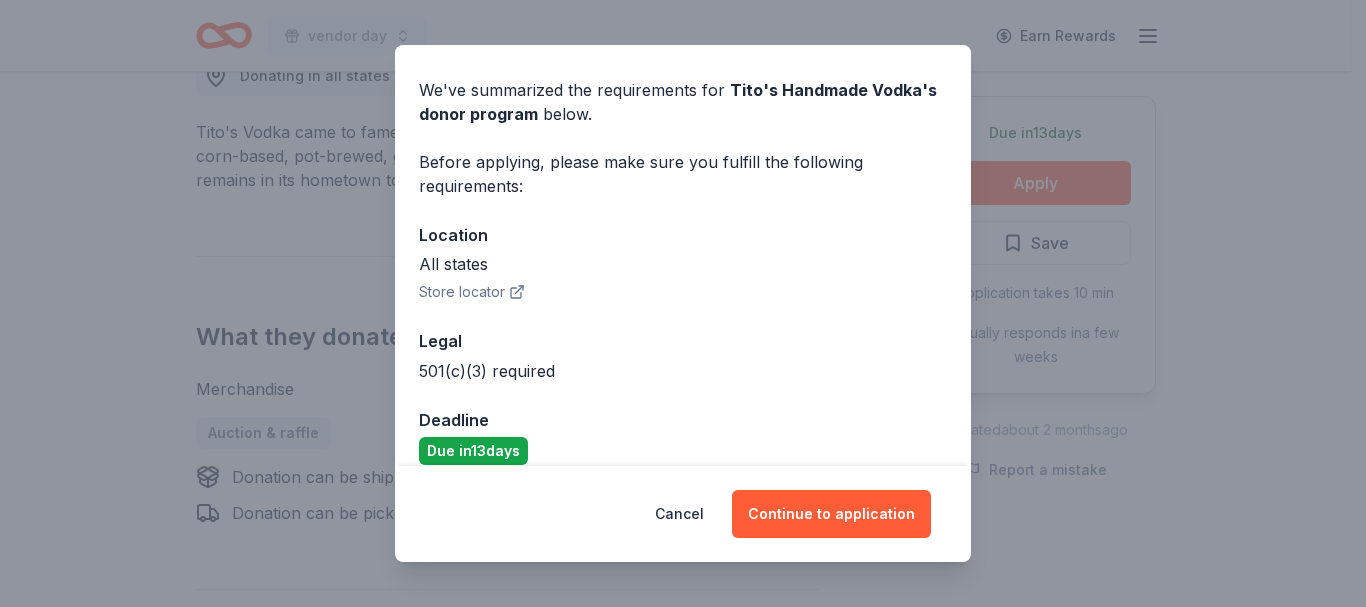 scroll, scrollTop: 86, scrollLeft: 0, axis: vertical 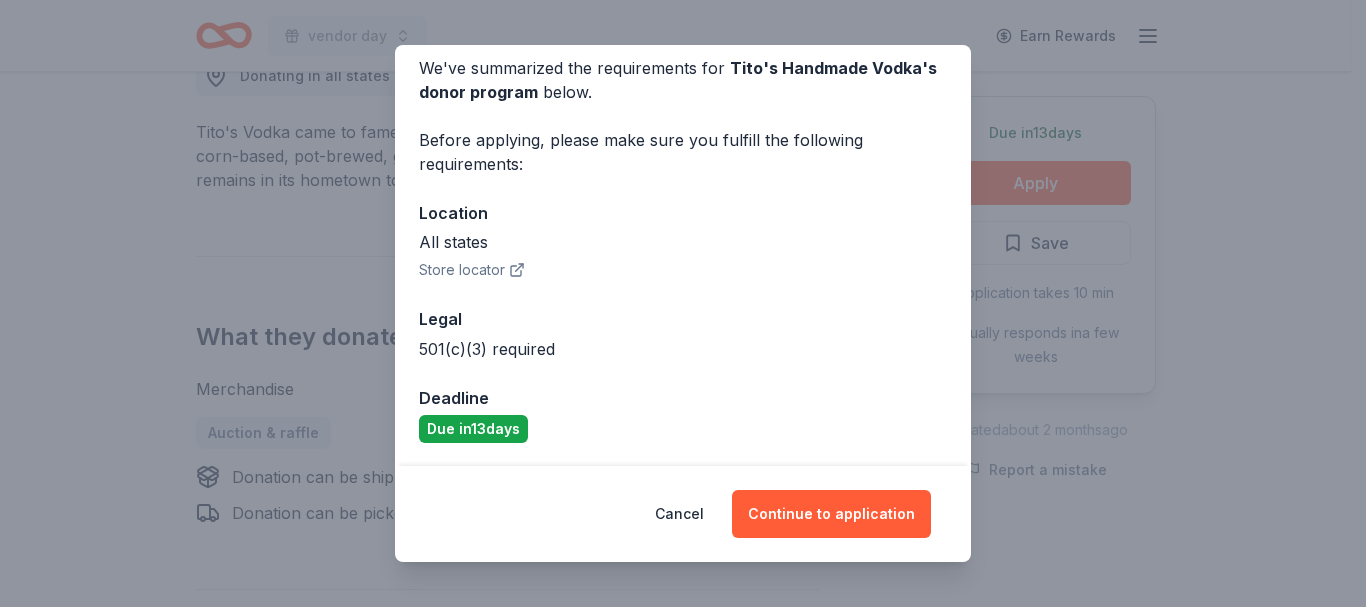 click on "Continue to application" at bounding box center (831, 514) 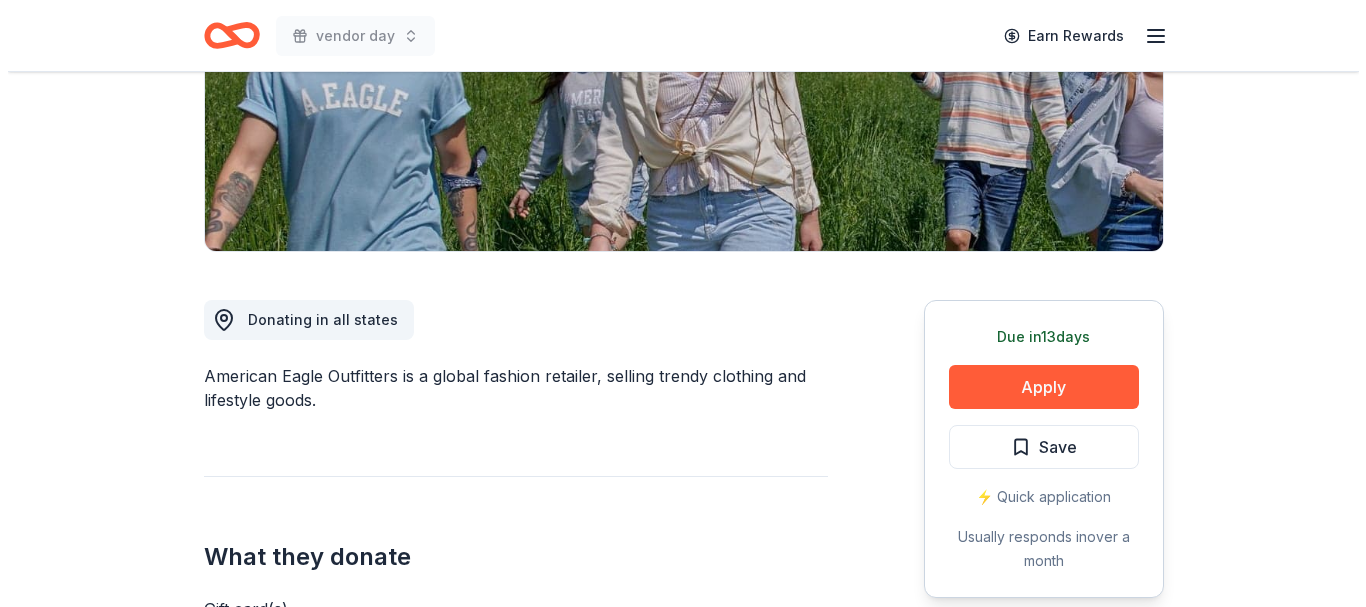 scroll, scrollTop: 400, scrollLeft: 0, axis: vertical 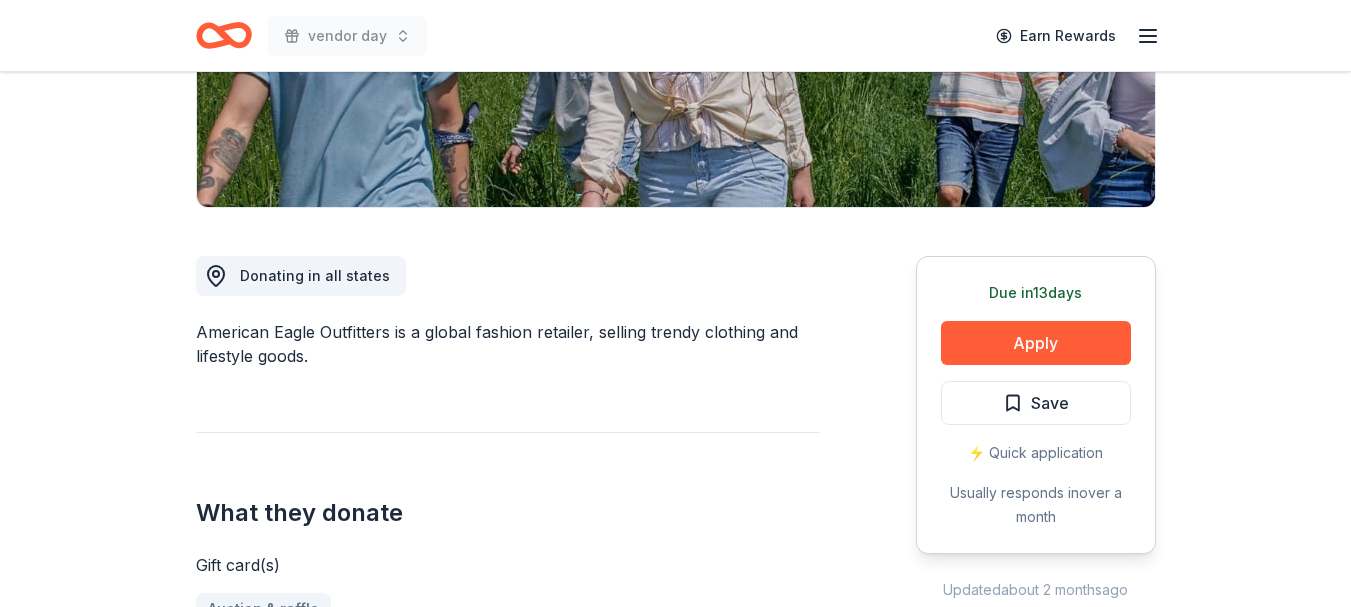 click on "Apply" at bounding box center (1036, 343) 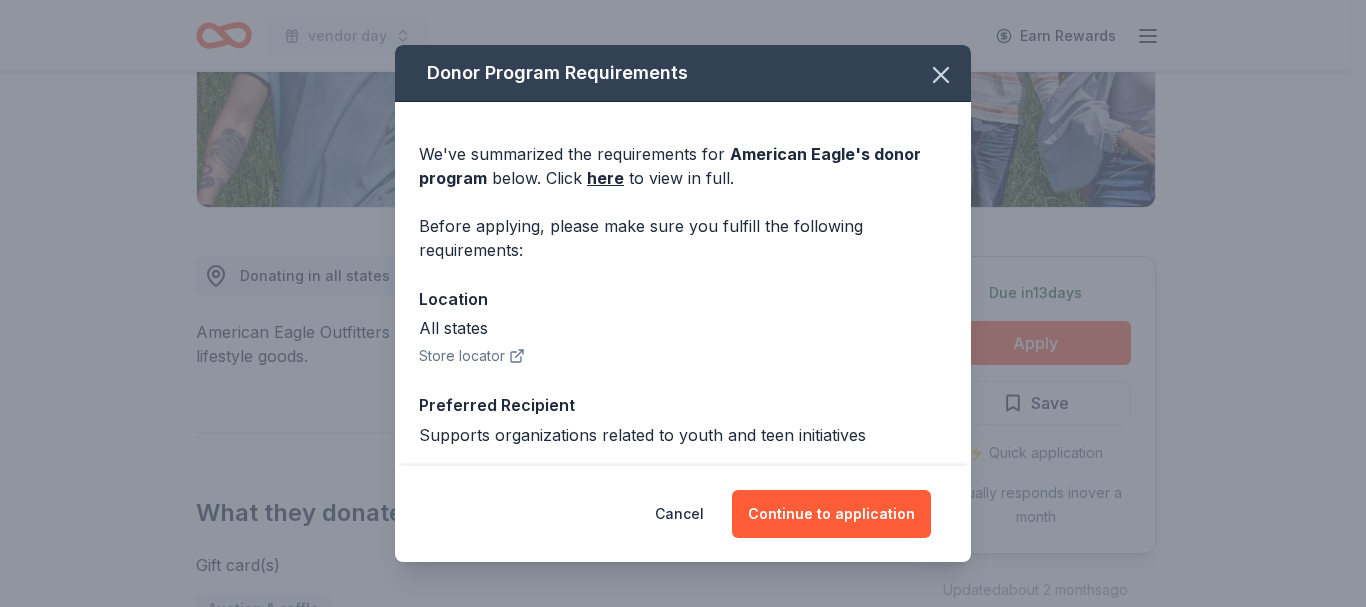click on "Continue to application" at bounding box center [831, 514] 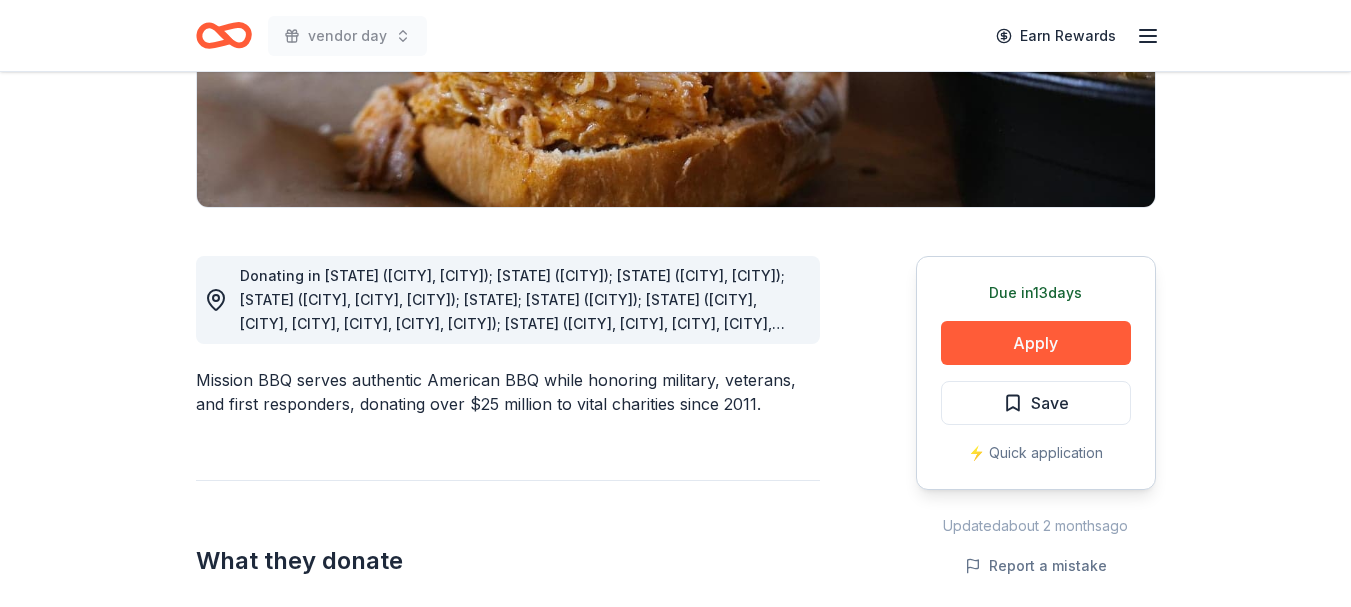 click on "Apply" at bounding box center [1036, 343] 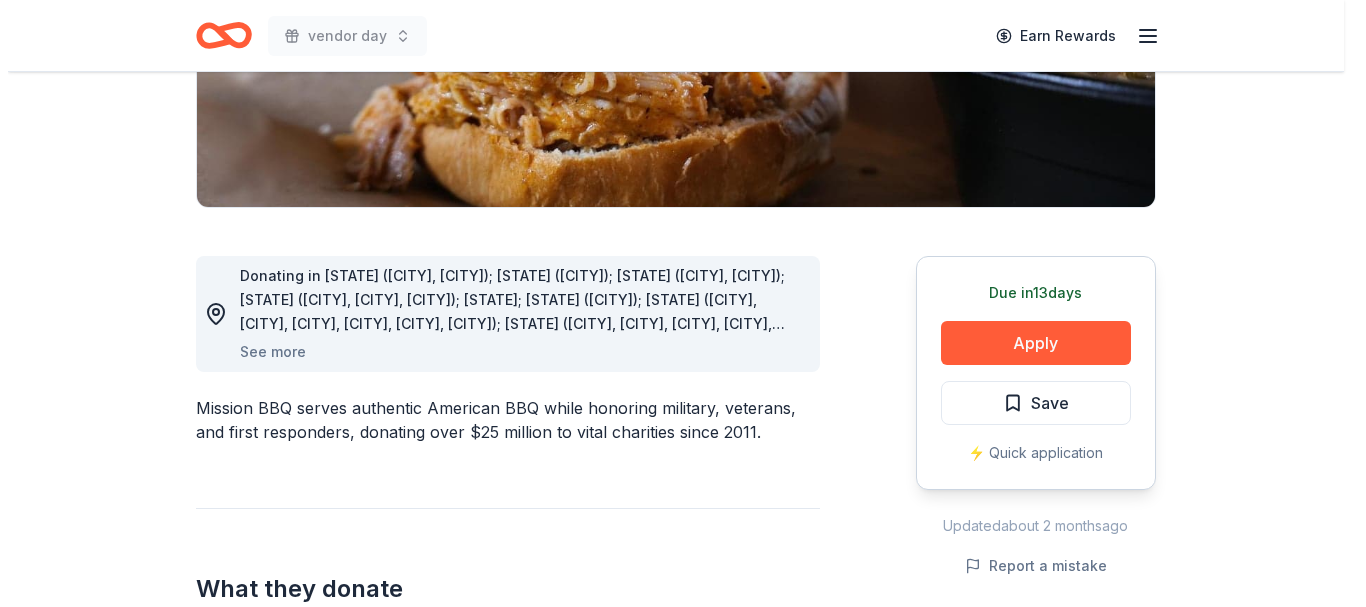 scroll, scrollTop: 400, scrollLeft: 0, axis: vertical 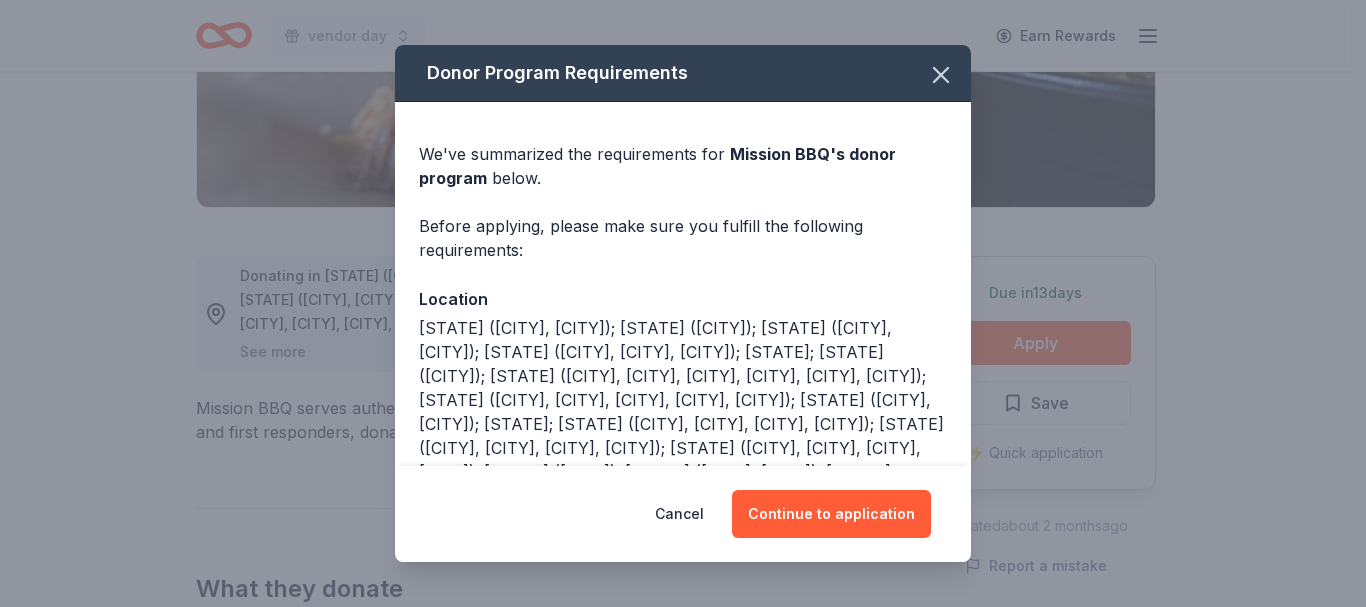 click on "Continue to application" at bounding box center [831, 514] 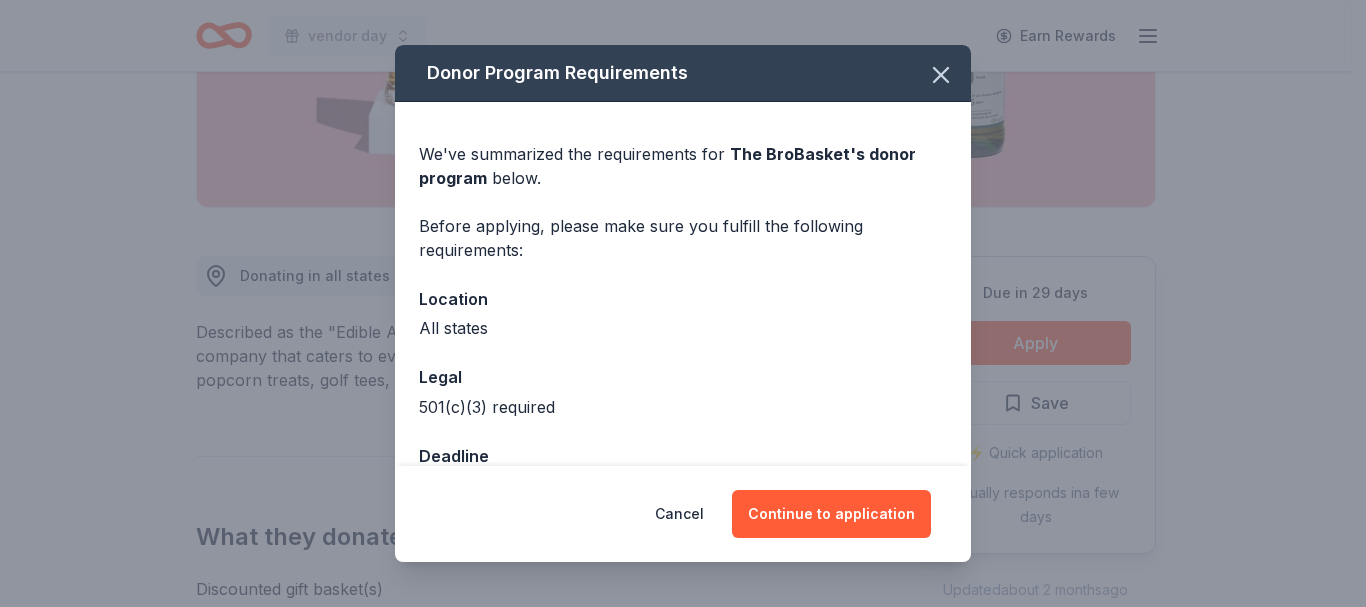 scroll, scrollTop: 400, scrollLeft: 0, axis: vertical 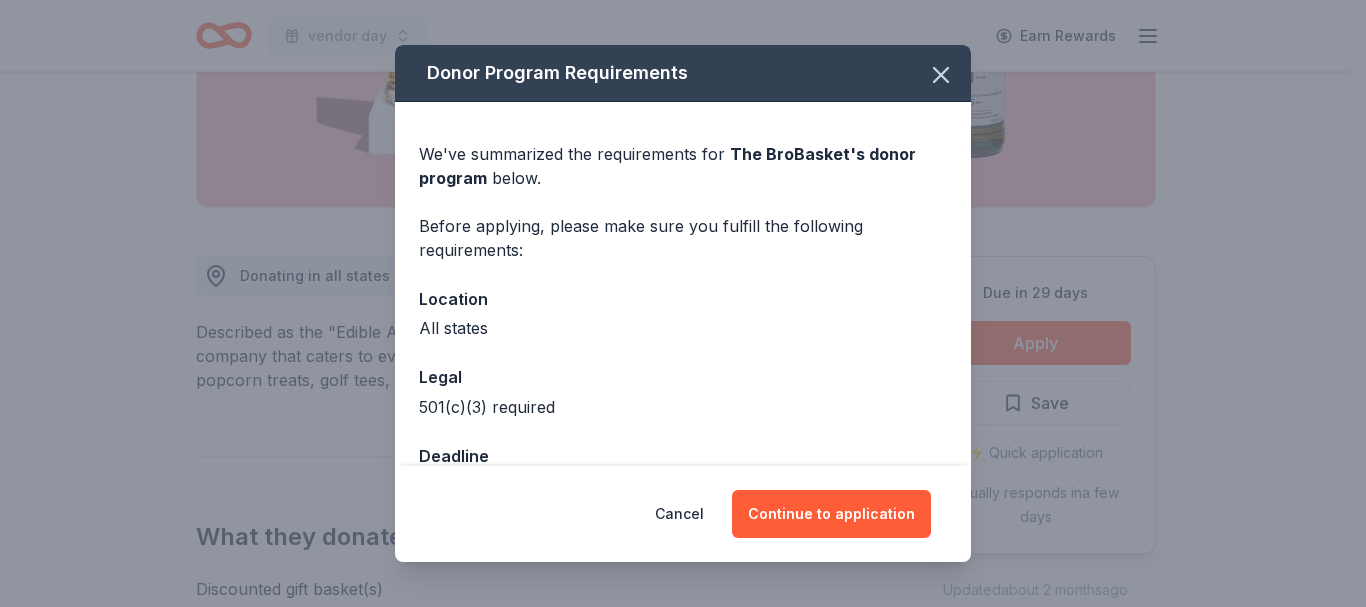 click on "Continue to application" at bounding box center (831, 514) 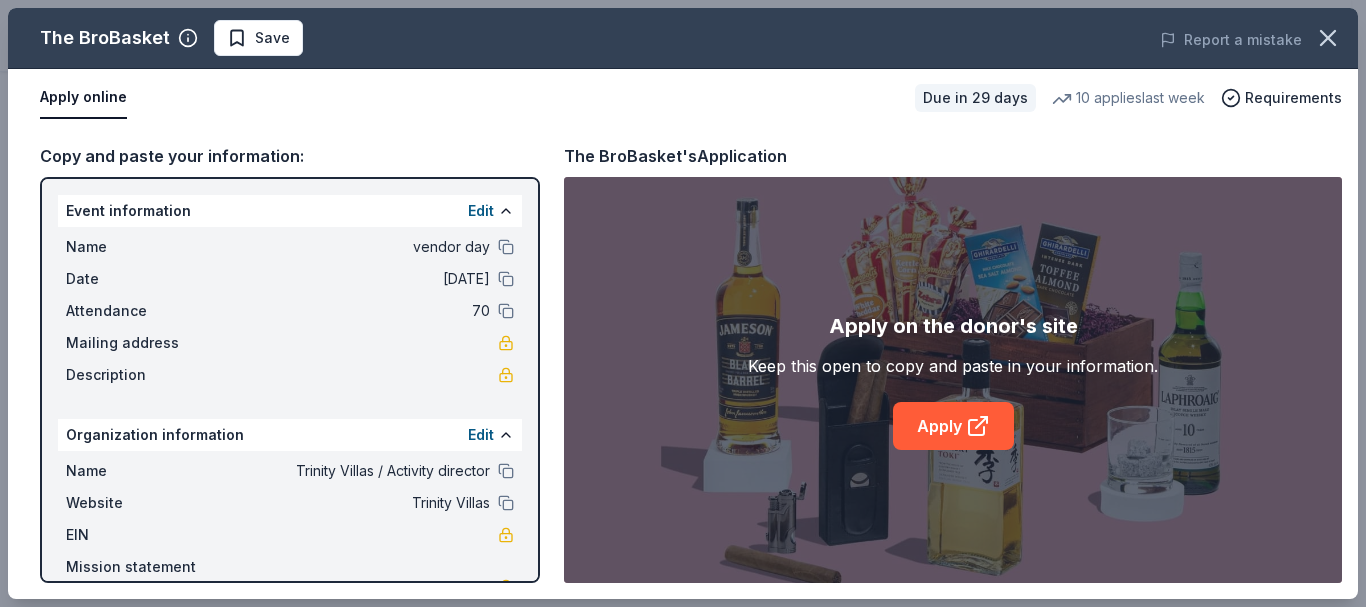click on "Apply" at bounding box center (953, 426) 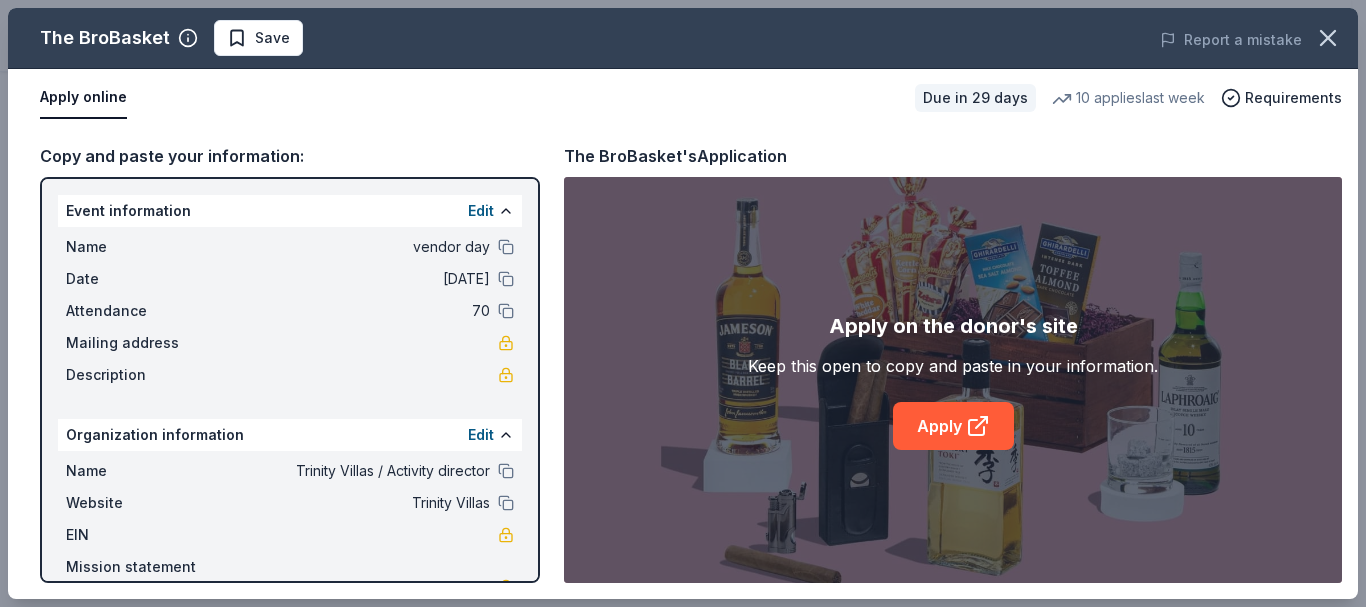click 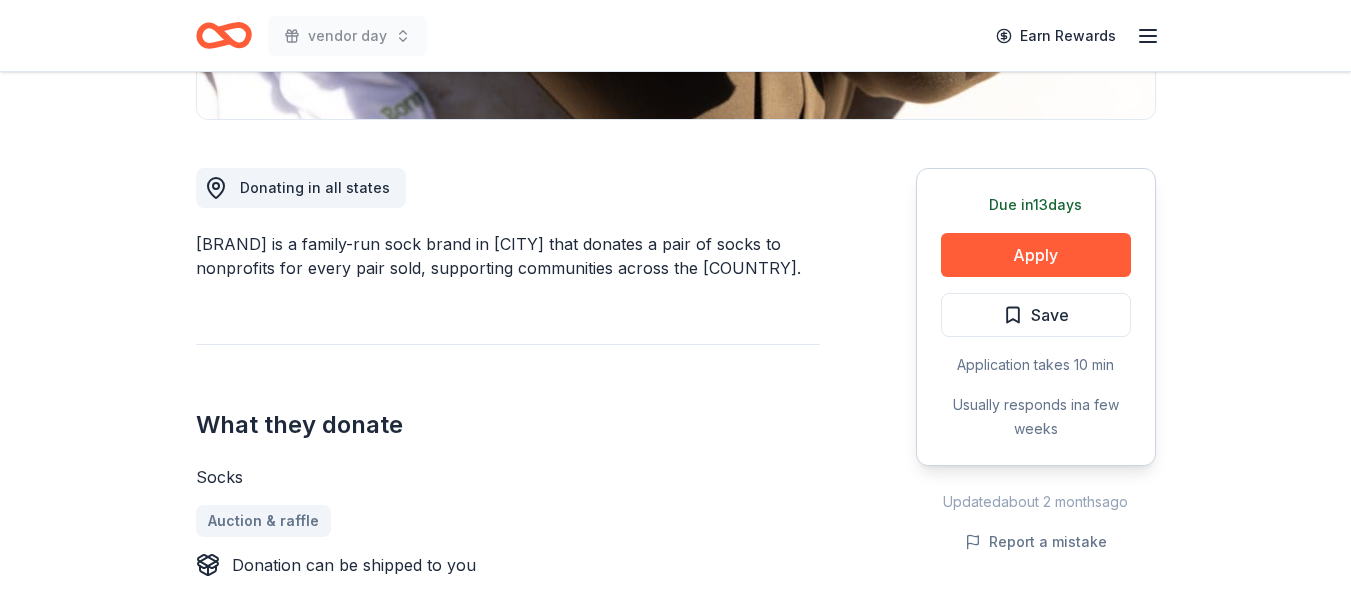 scroll, scrollTop: 100, scrollLeft: 0, axis: vertical 